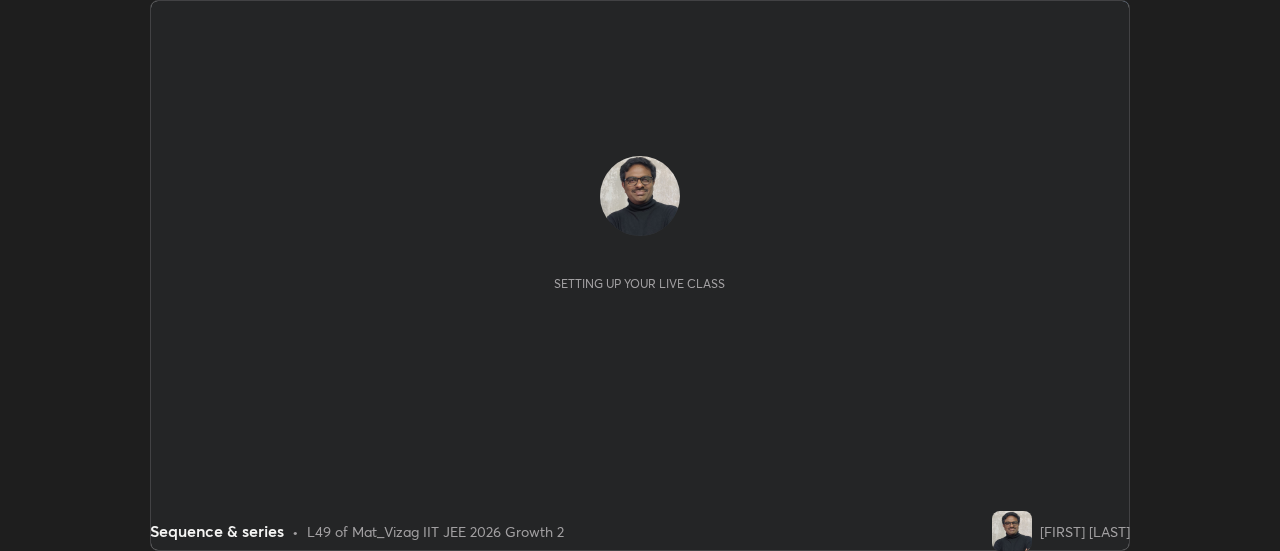 scroll, scrollTop: 0, scrollLeft: 0, axis: both 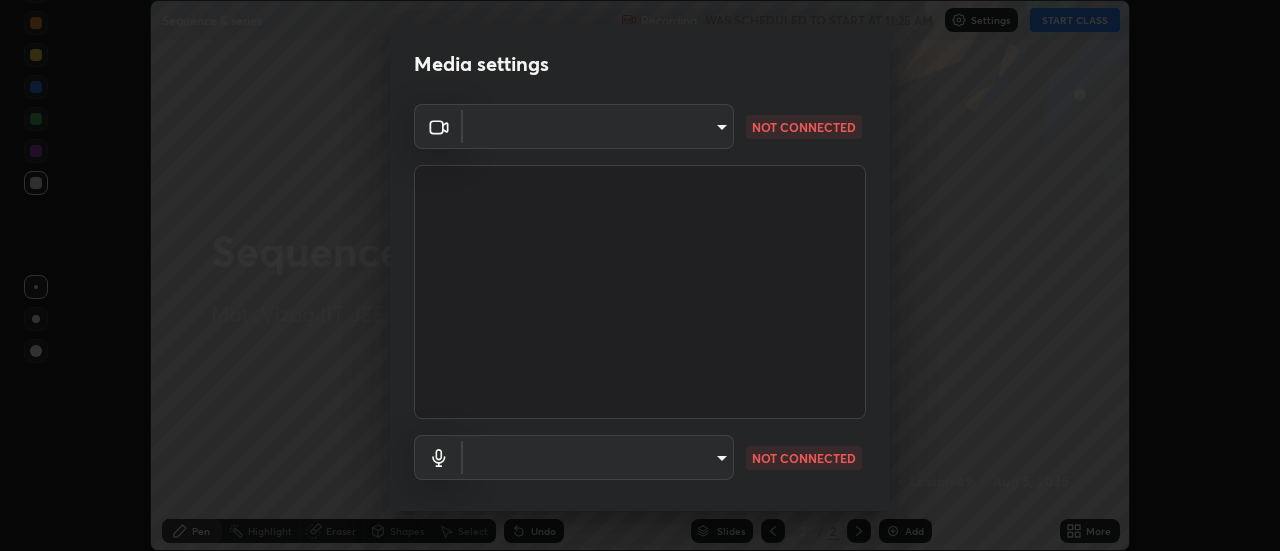 type on "c8d4d34ac1f352bb95d5f05a967dc34c6676a64432e358c7d9874fe1d0247c02" 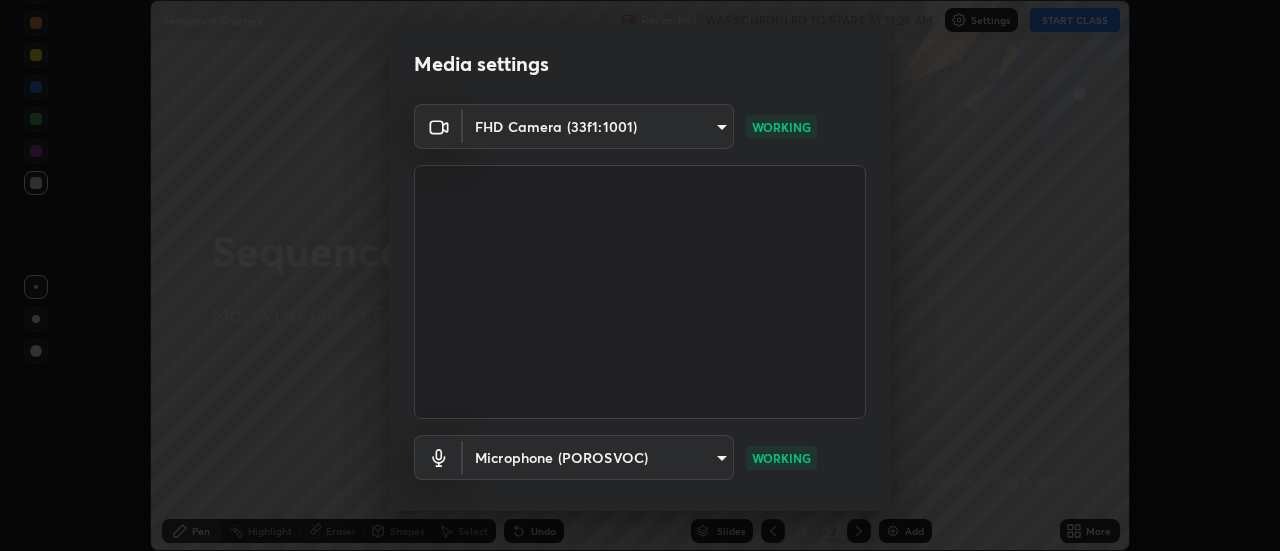 scroll, scrollTop: 105, scrollLeft: 0, axis: vertical 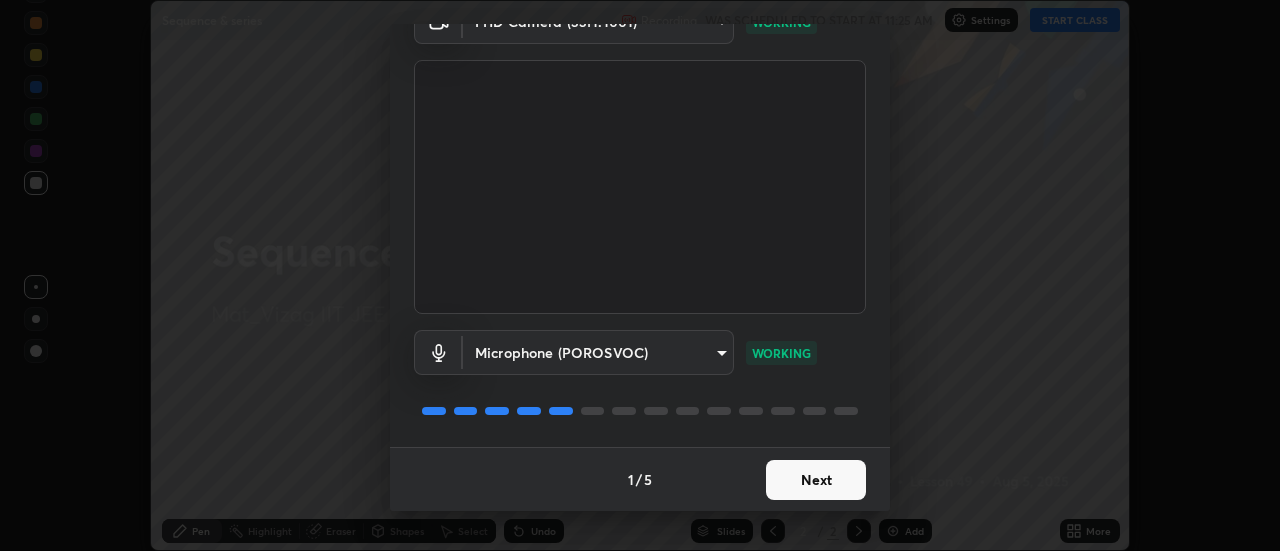 click on "Next" at bounding box center [816, 480] 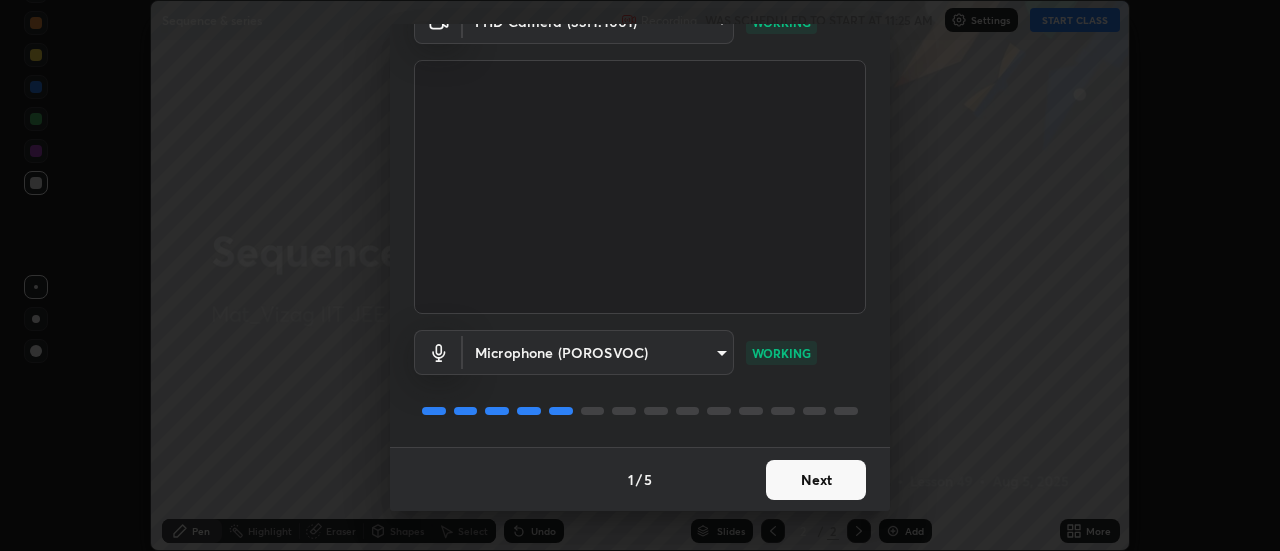 scroll, scrollTop: 0, scrollLeft: 0, axis: both 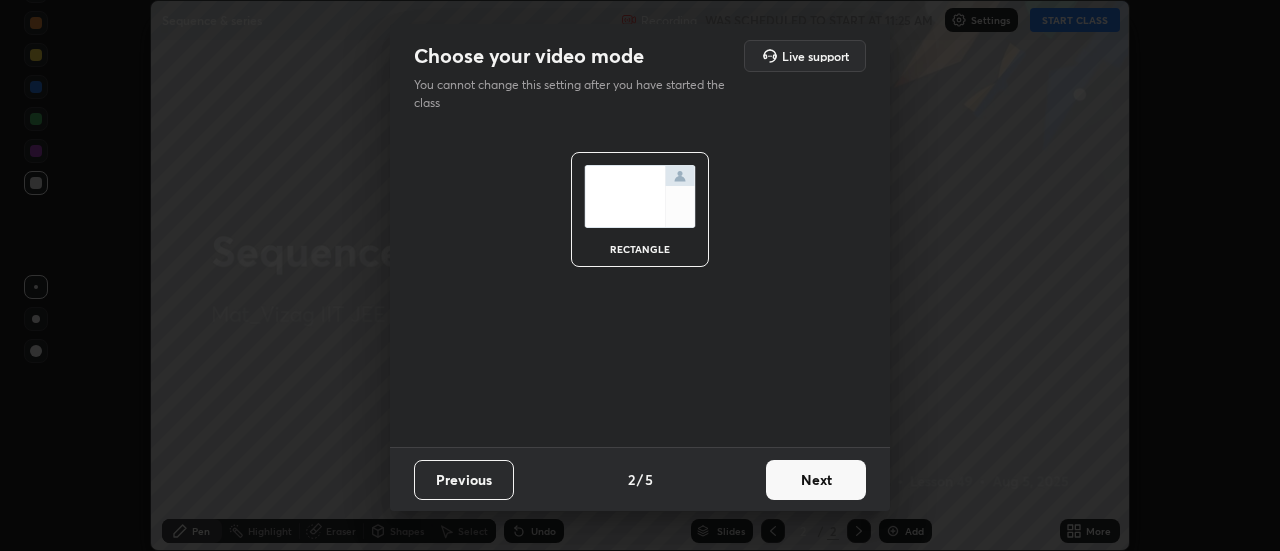 click on "Next" at bounding box center (816, 480) 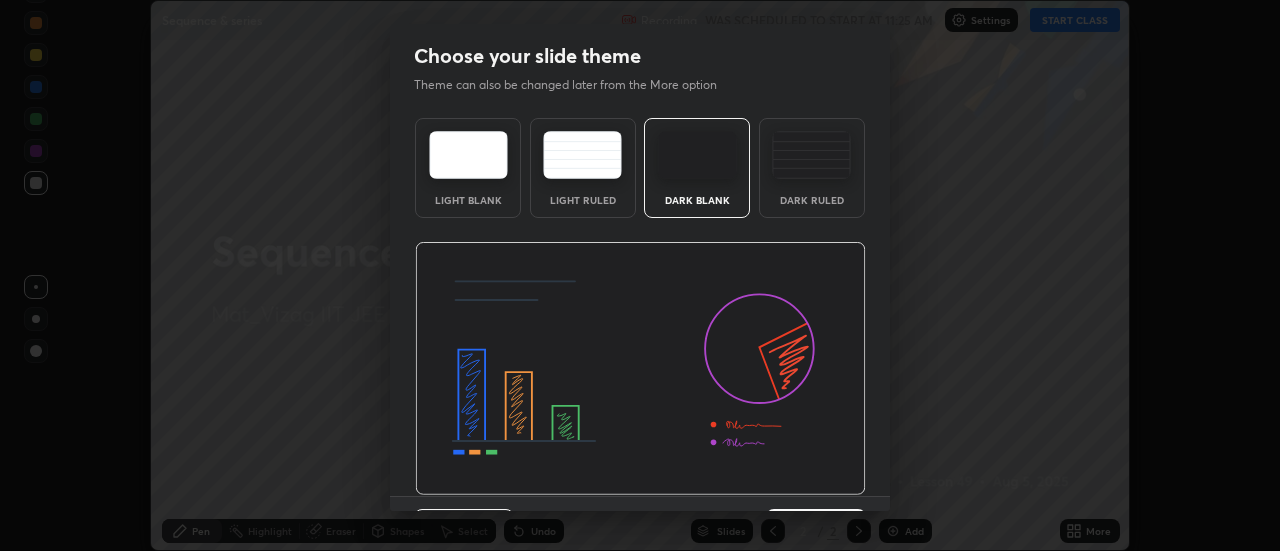 click at bounding box center [811, 155] 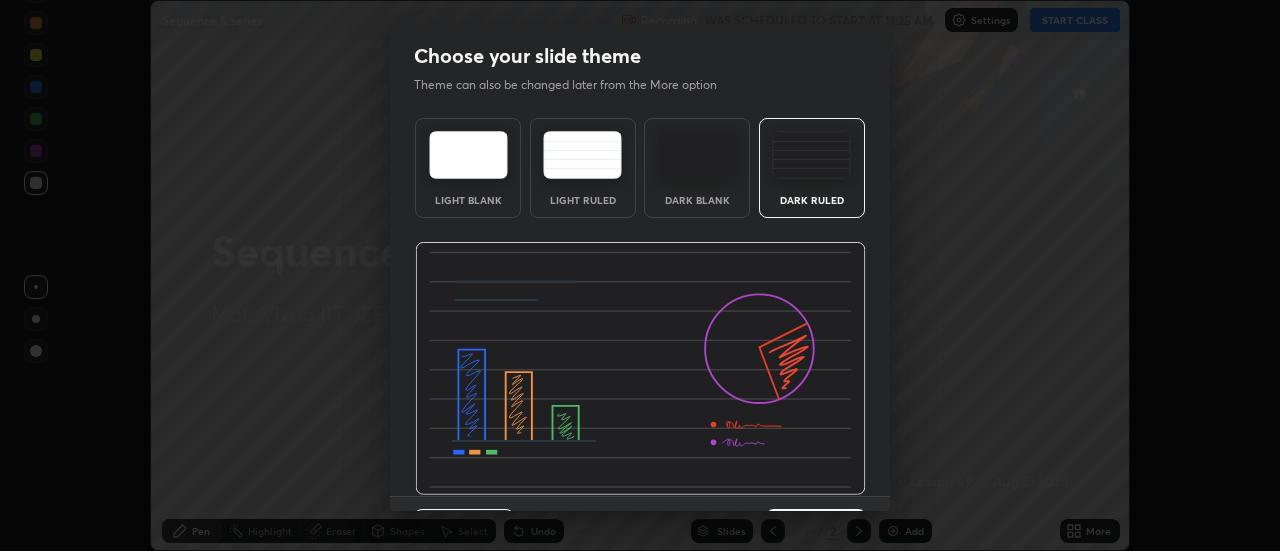 scroll, scrollTop: 49, scrollLeft: 0, axis: vertical 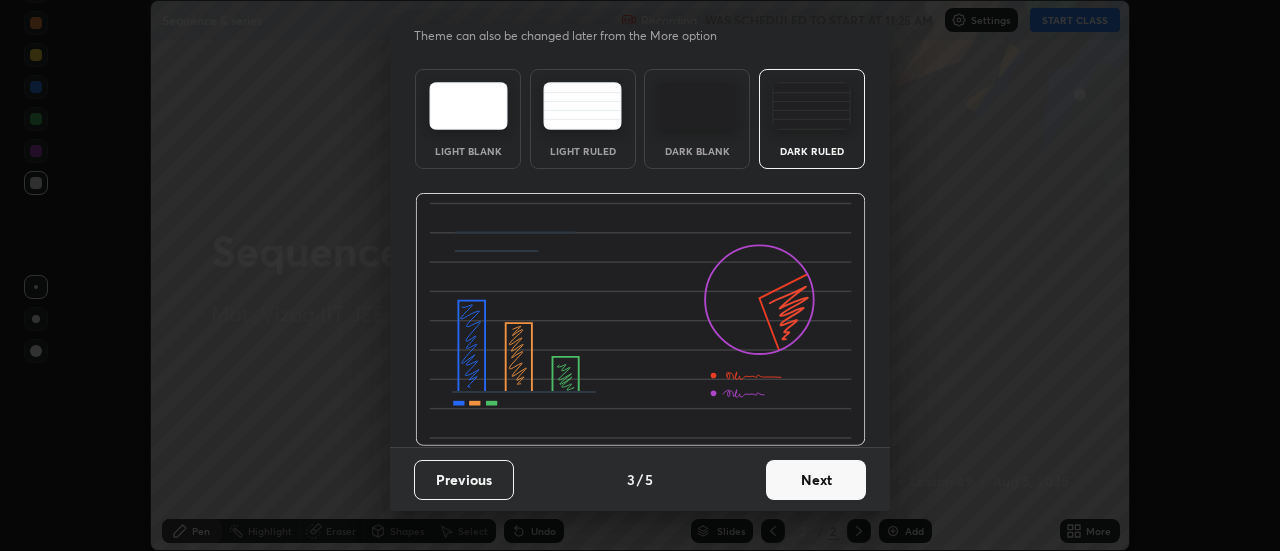 click on "Next" at bounding box center (816, 480) 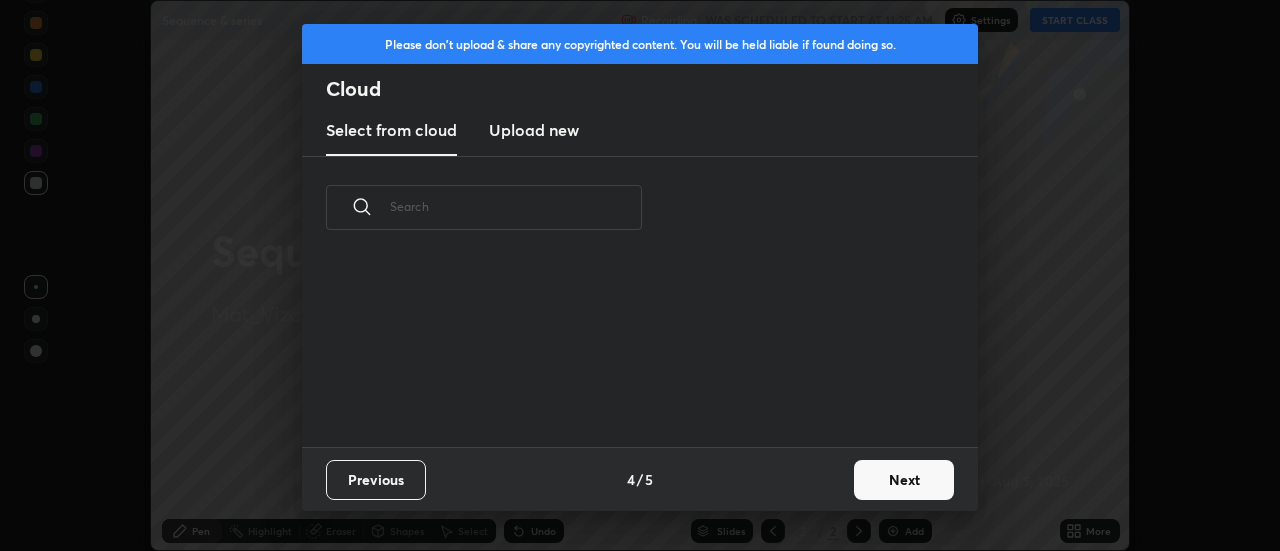 click on "Next" at bounding box center (904, 480) 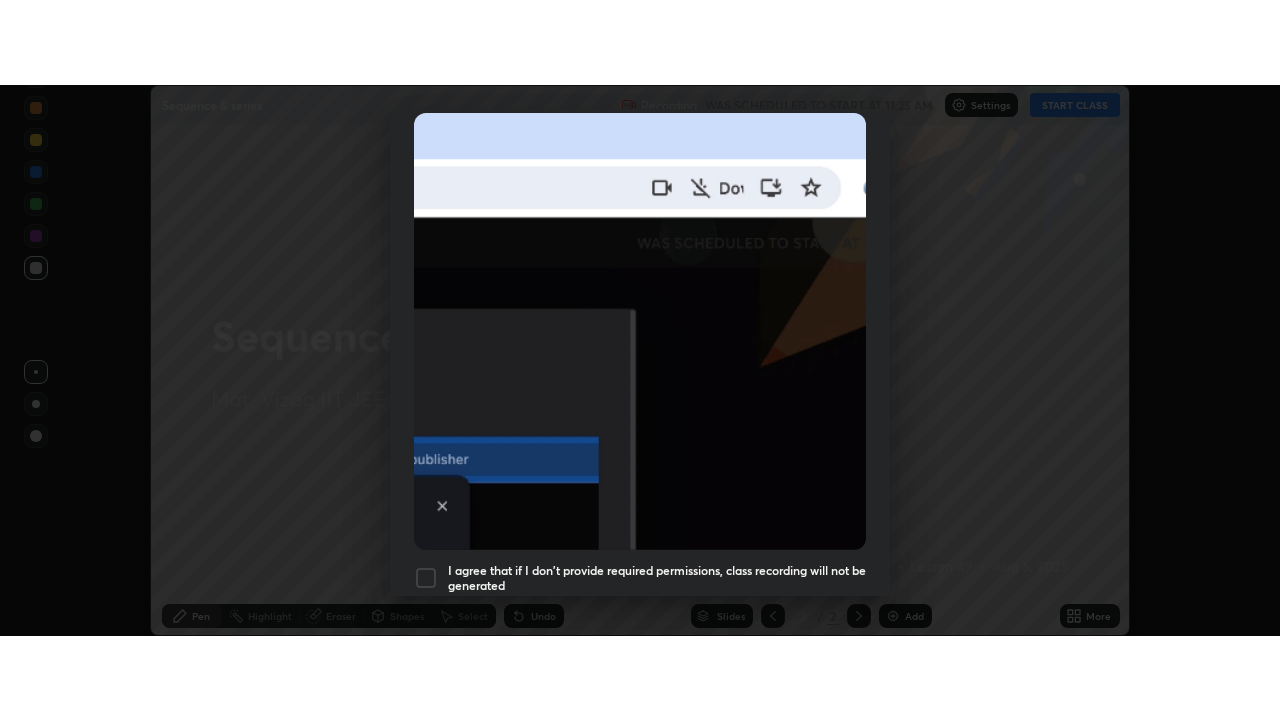 scroll, scrollTop: 513, scrollLeft: 0, axis: vertical 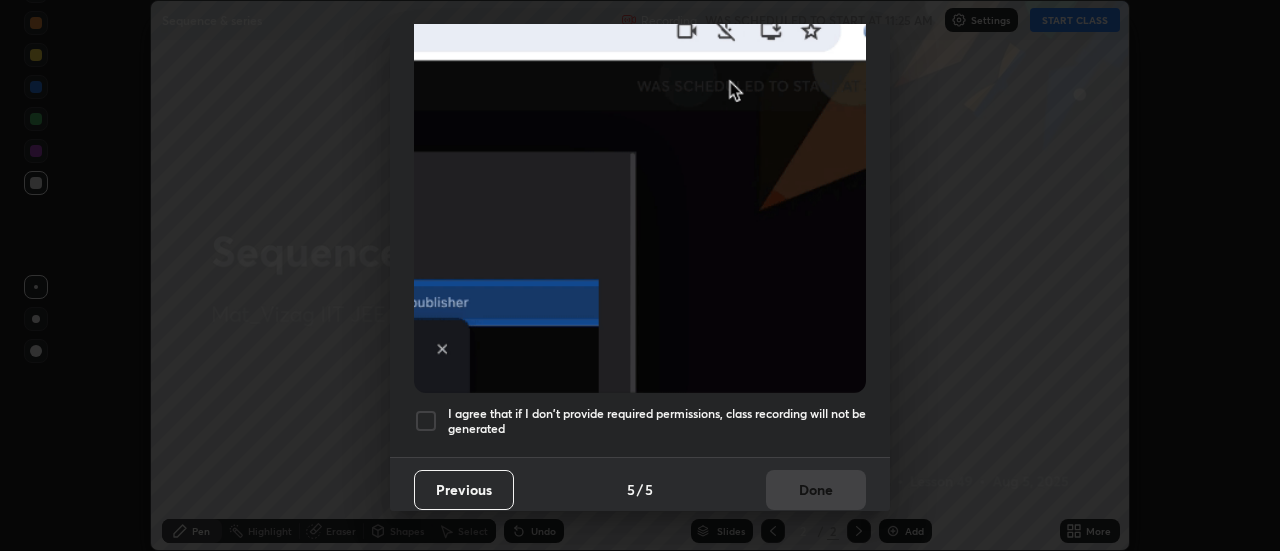 click on "I agree that if I don't provide required permissions, class recording will not be generated" at bounding box center (657, 421) 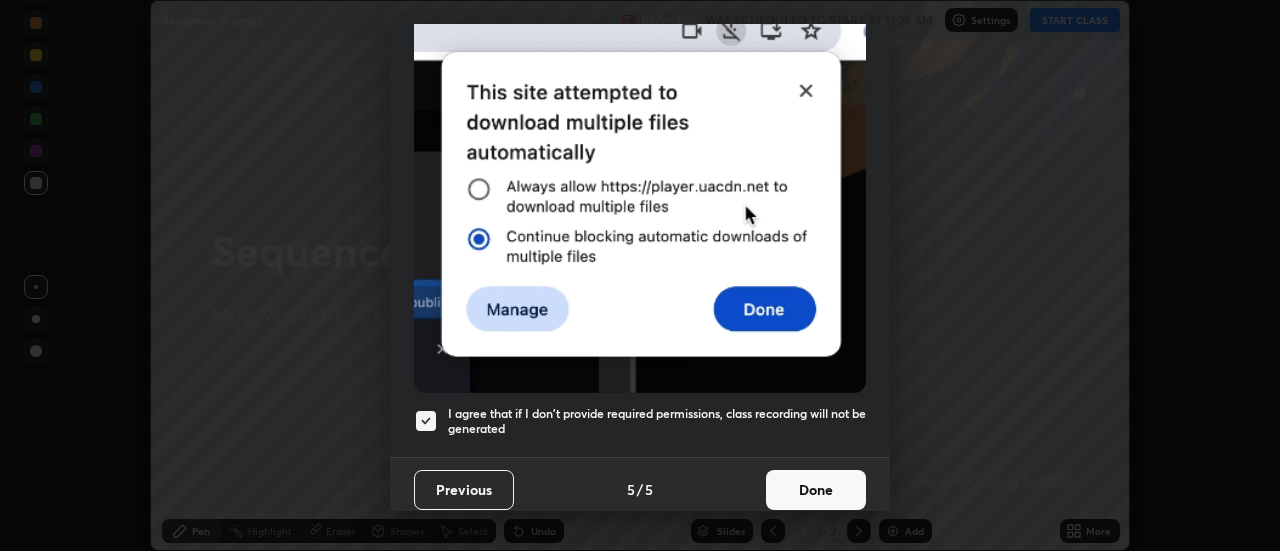click on "Done" at bounding box center (816, 490) 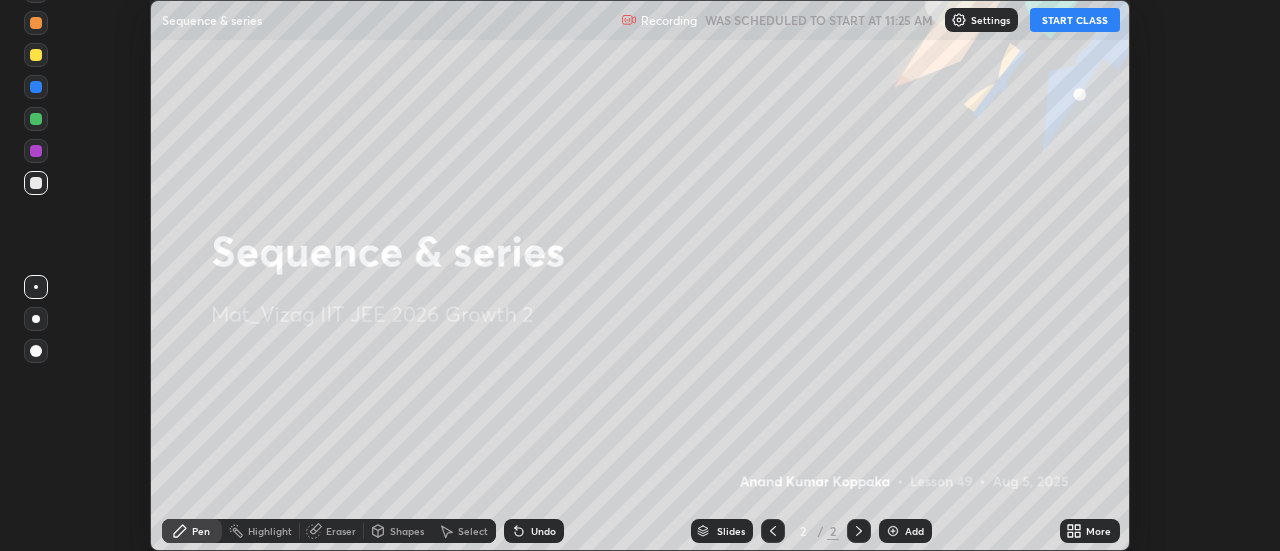 click on "START CLASS" at bounding box center (1075, 20) 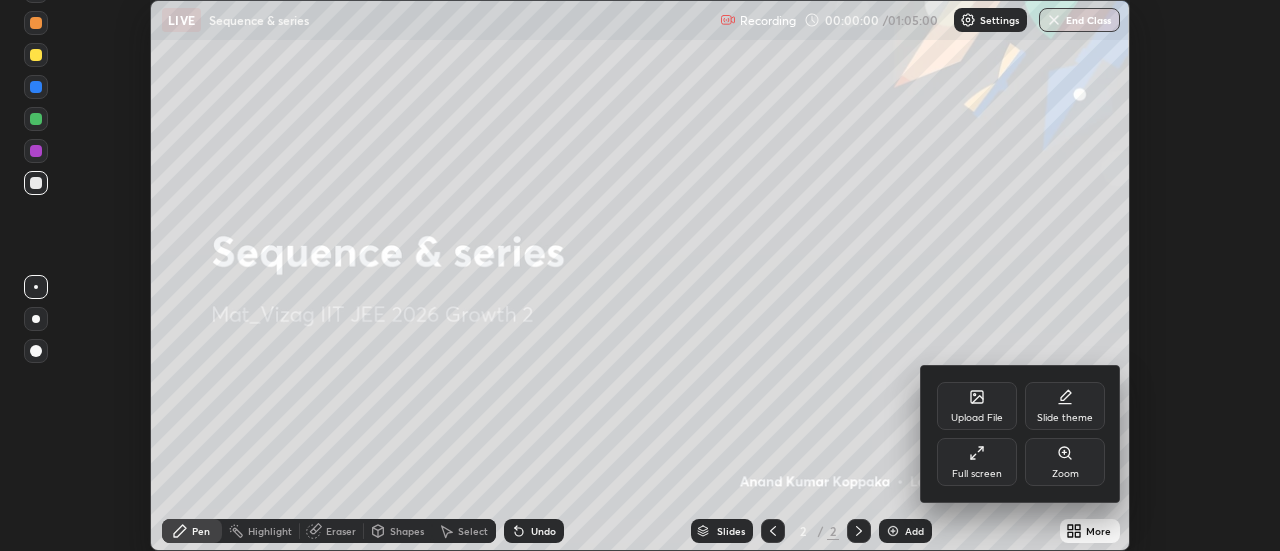 click on "Full screen" at bounding box center [977, 462] 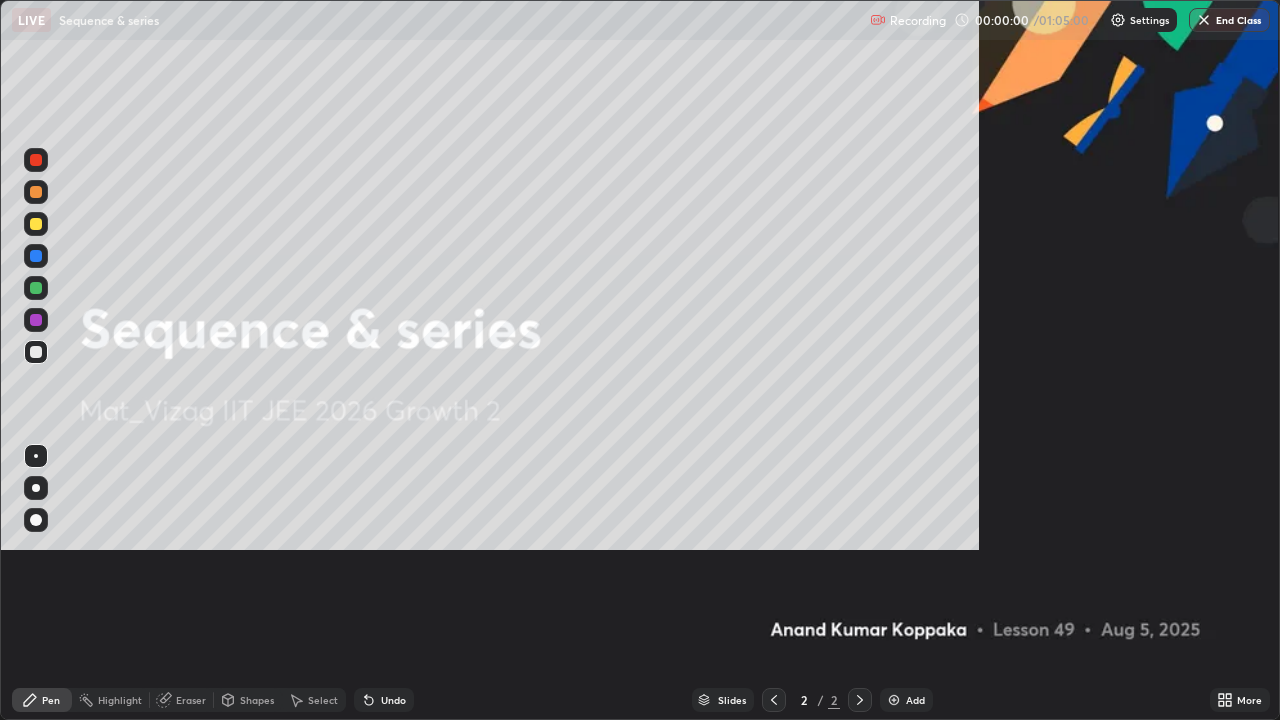 scroll, scrollTop: 99280, scrollLeft: 98720, axis: both 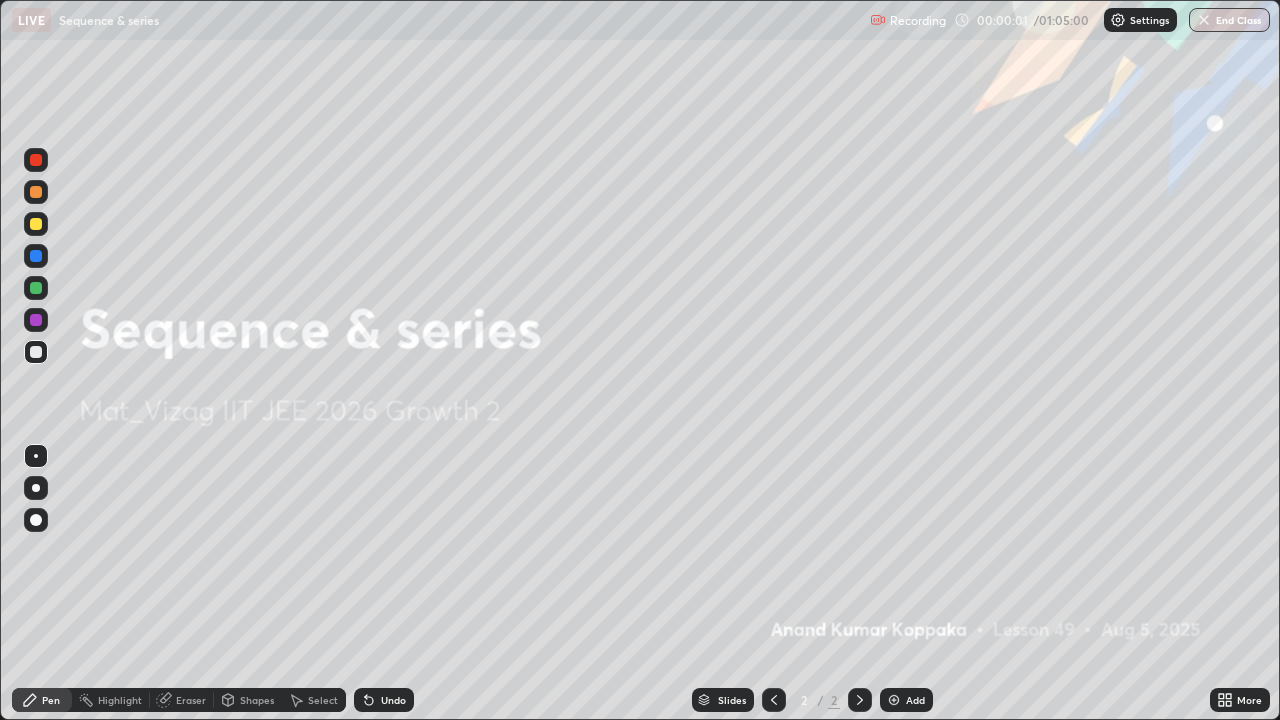 click at bounding box center [894, 700] 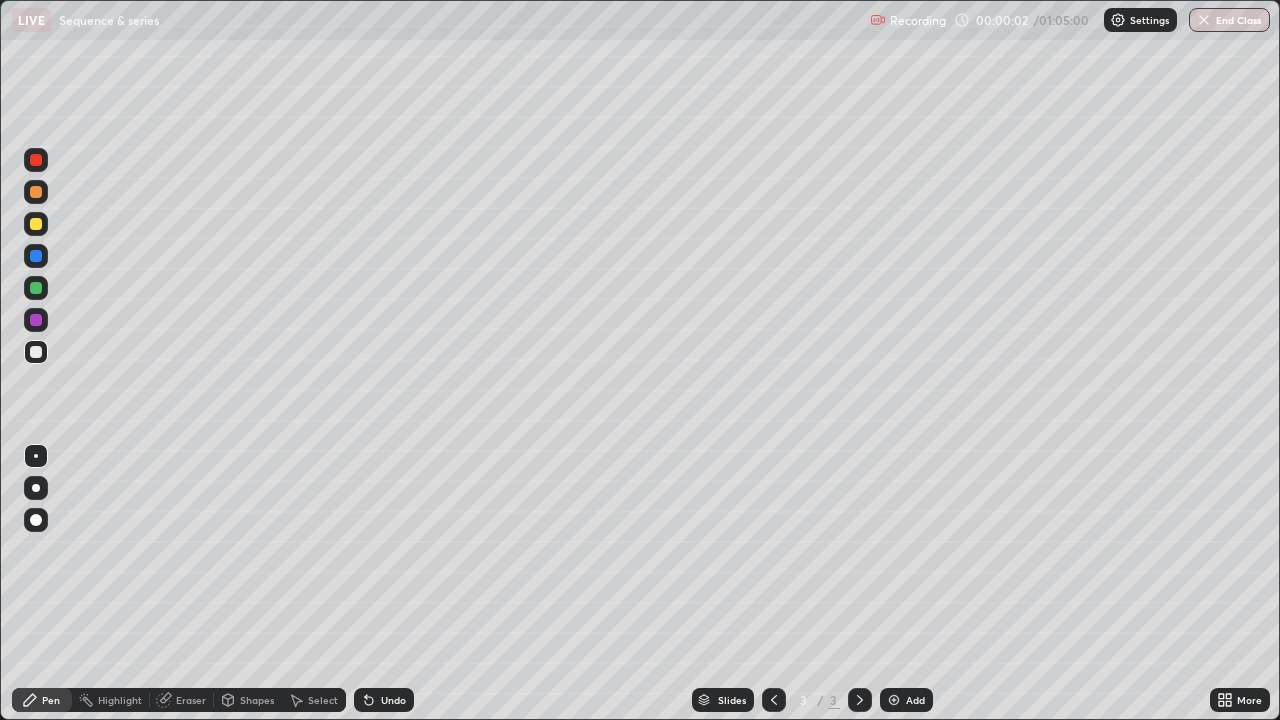 click at bounding box center [36, 488] 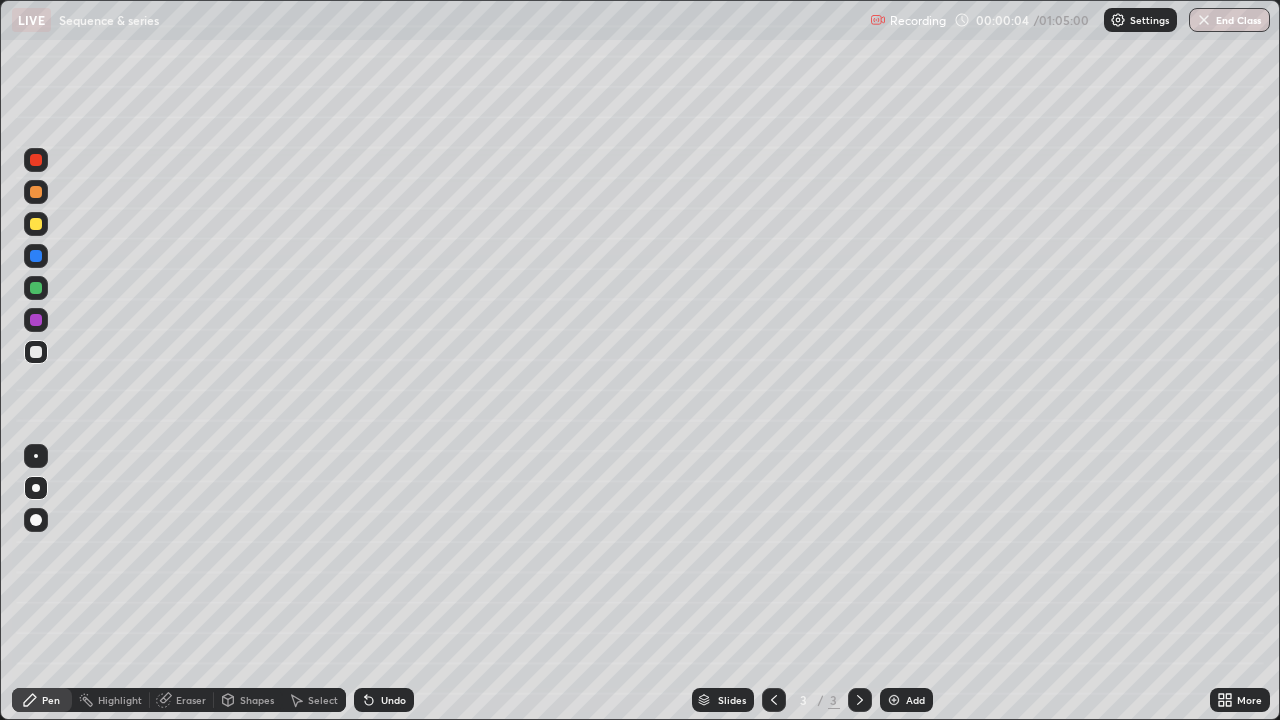click at bounding box center [36, 192] 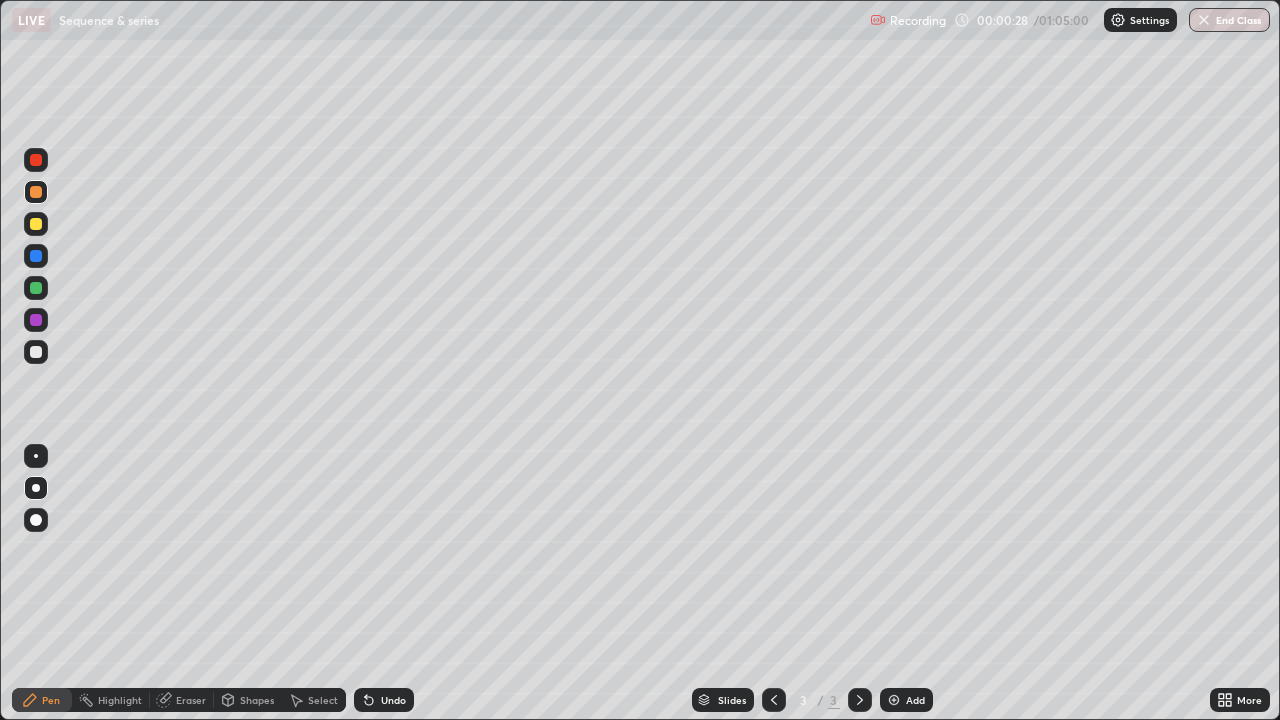click at bounding box center [36, 352] 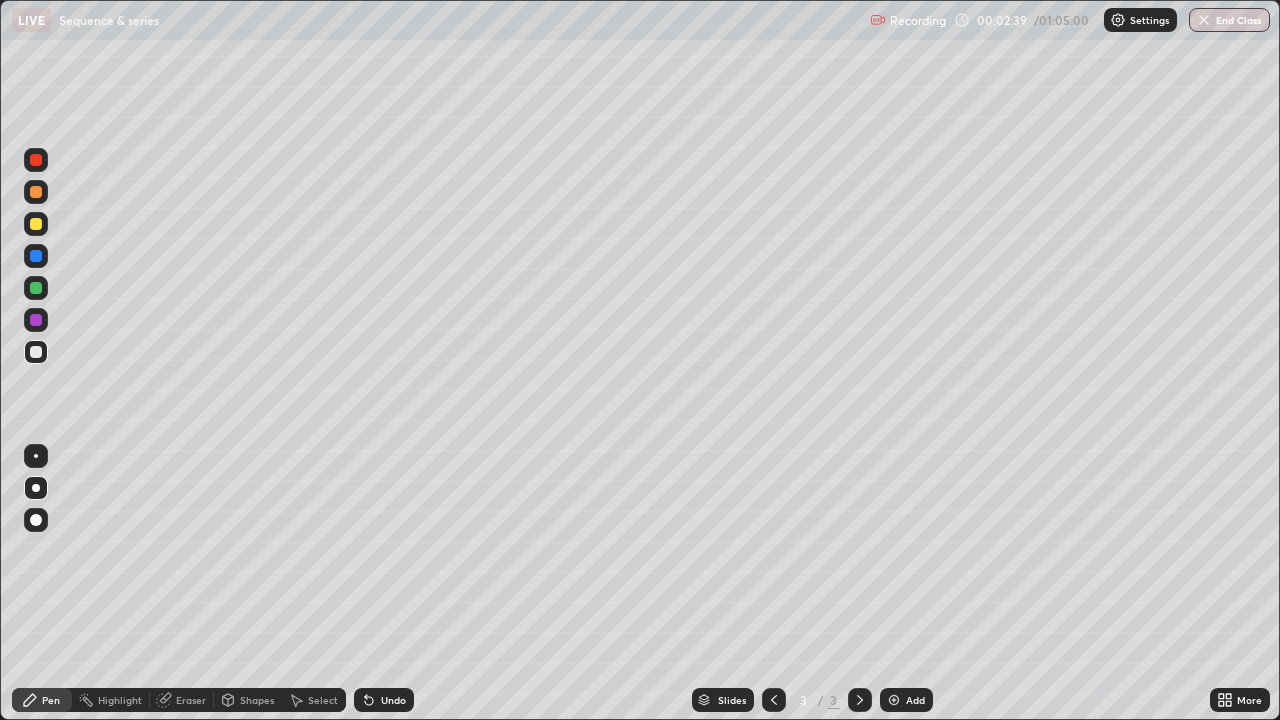 click at bounding box center [36, 352] 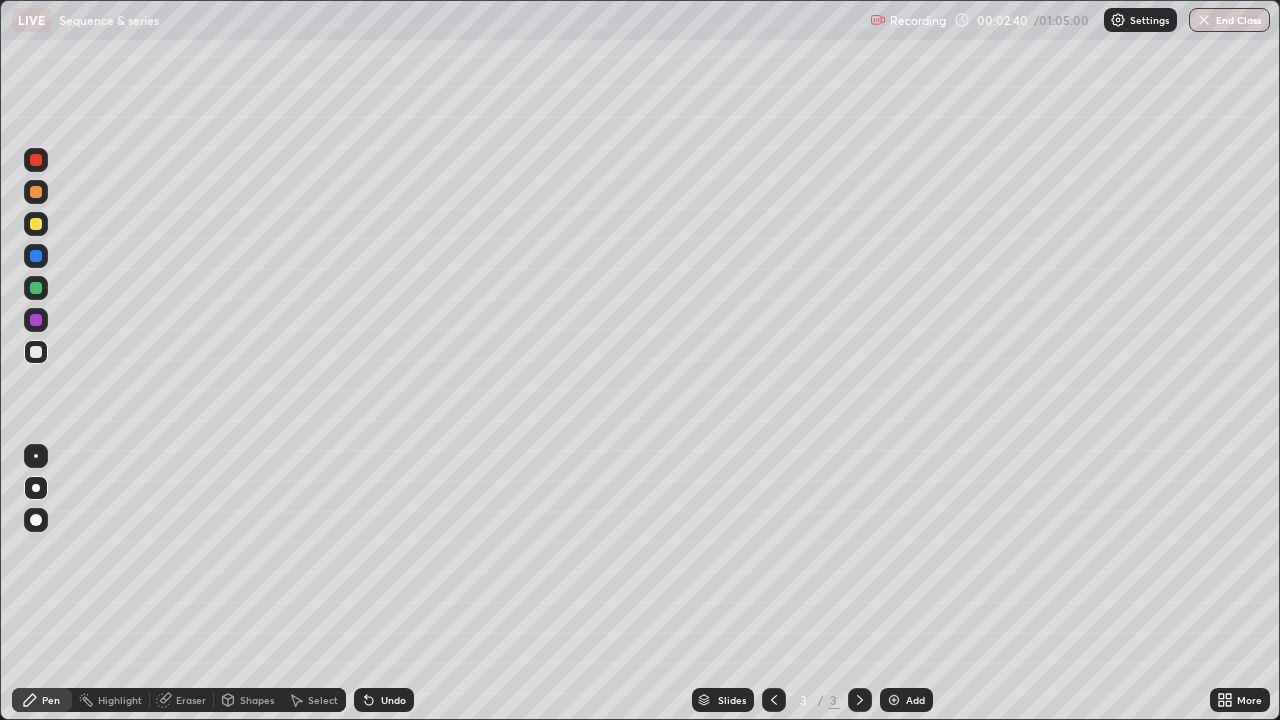 click at bounding box center (36, 224) 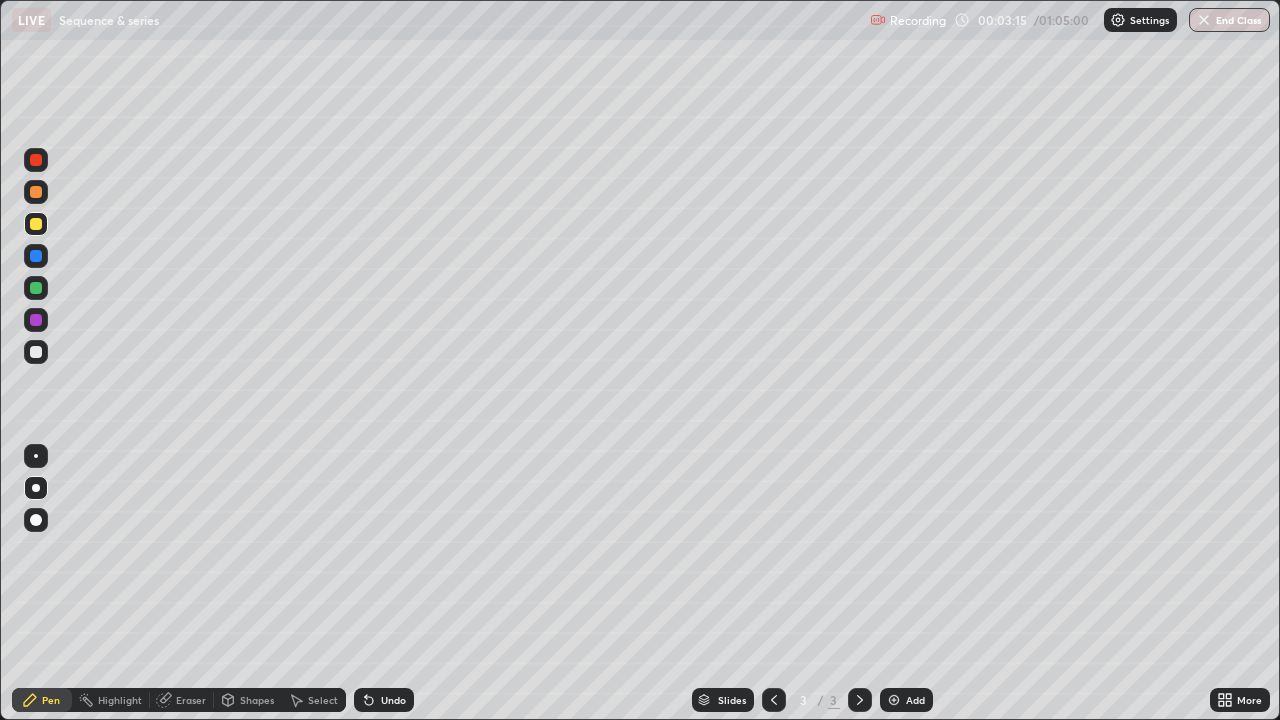 click at bounding box center [36, 352] 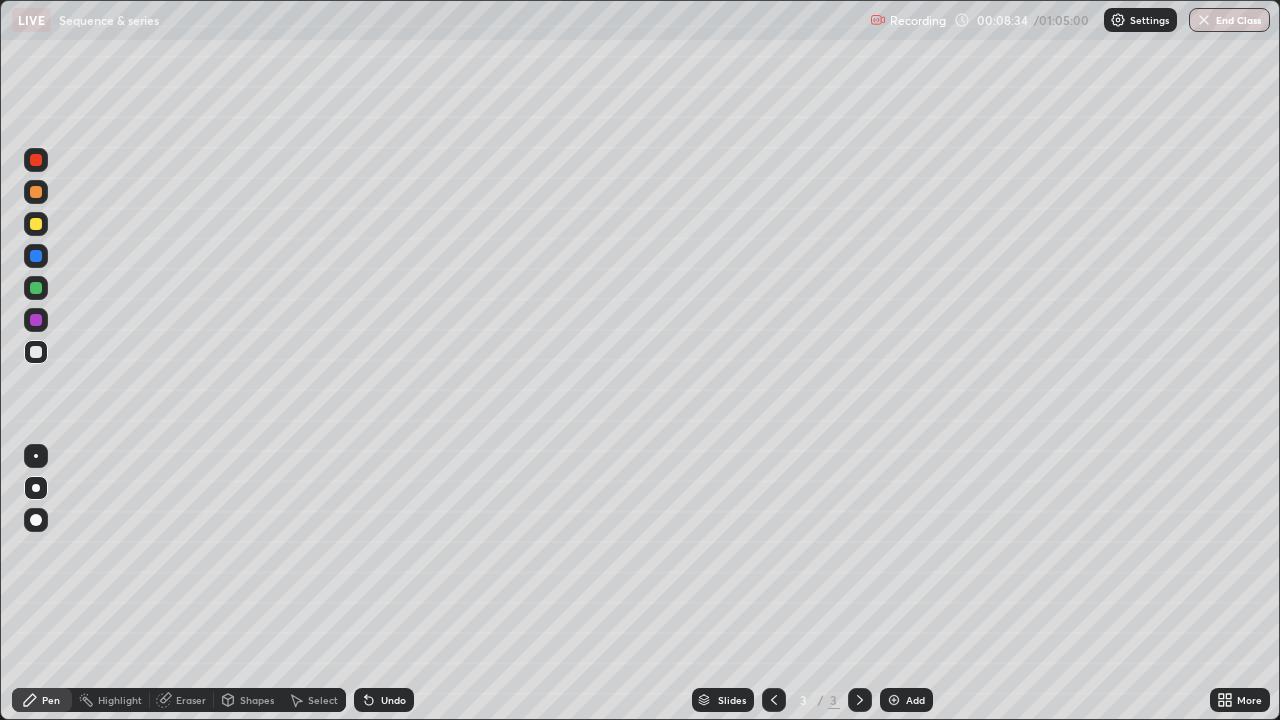 click on "Add" at bounding box center [915, 700] 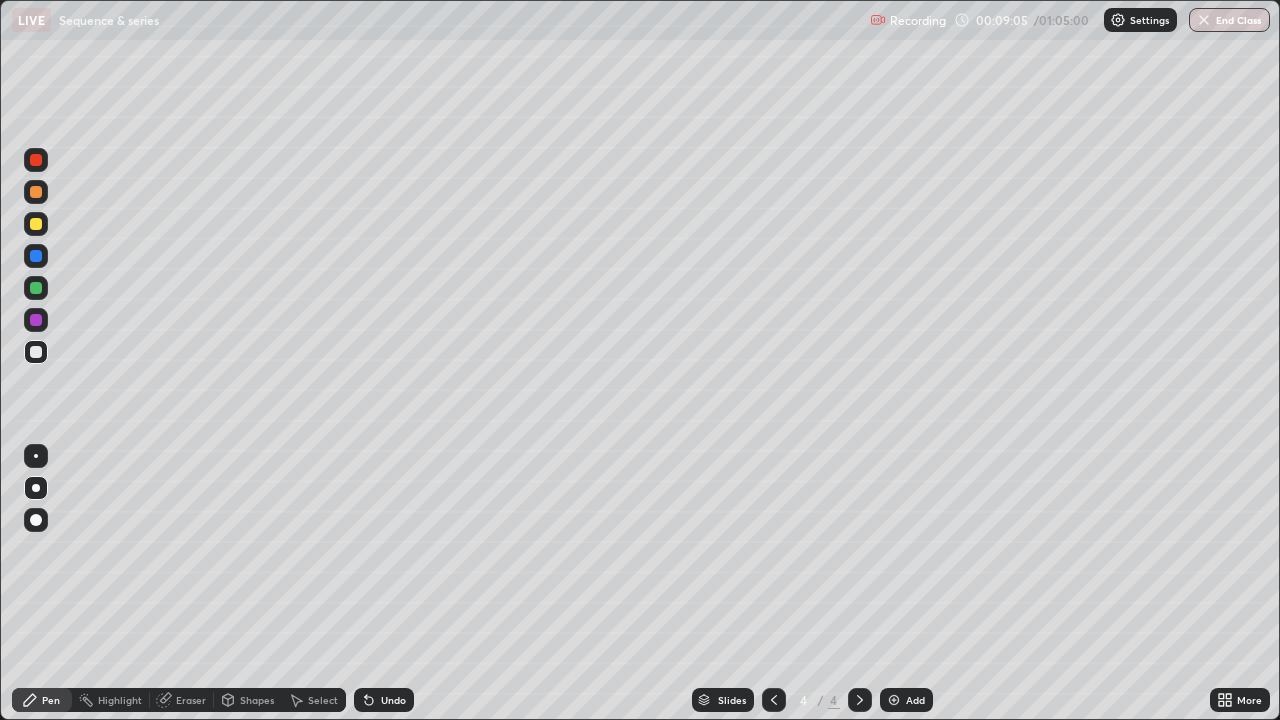 click at bounding box center [36, 224] 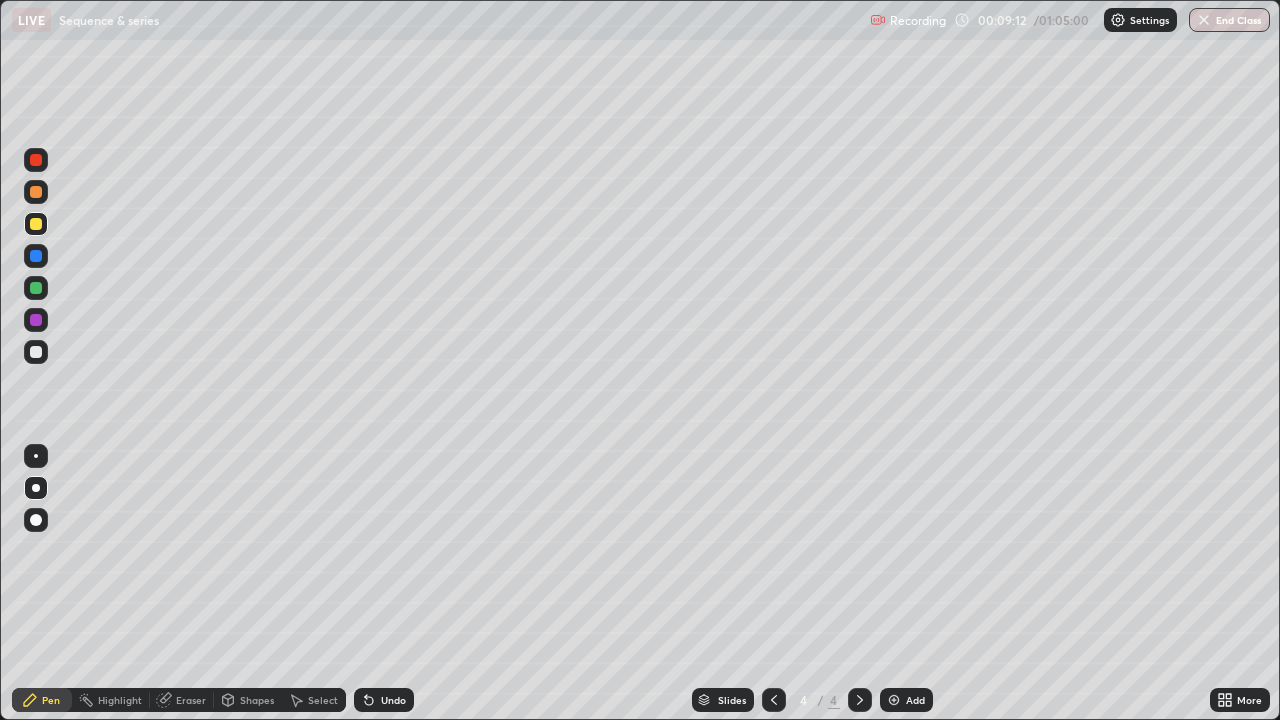 click at bounding box center [36, 320] 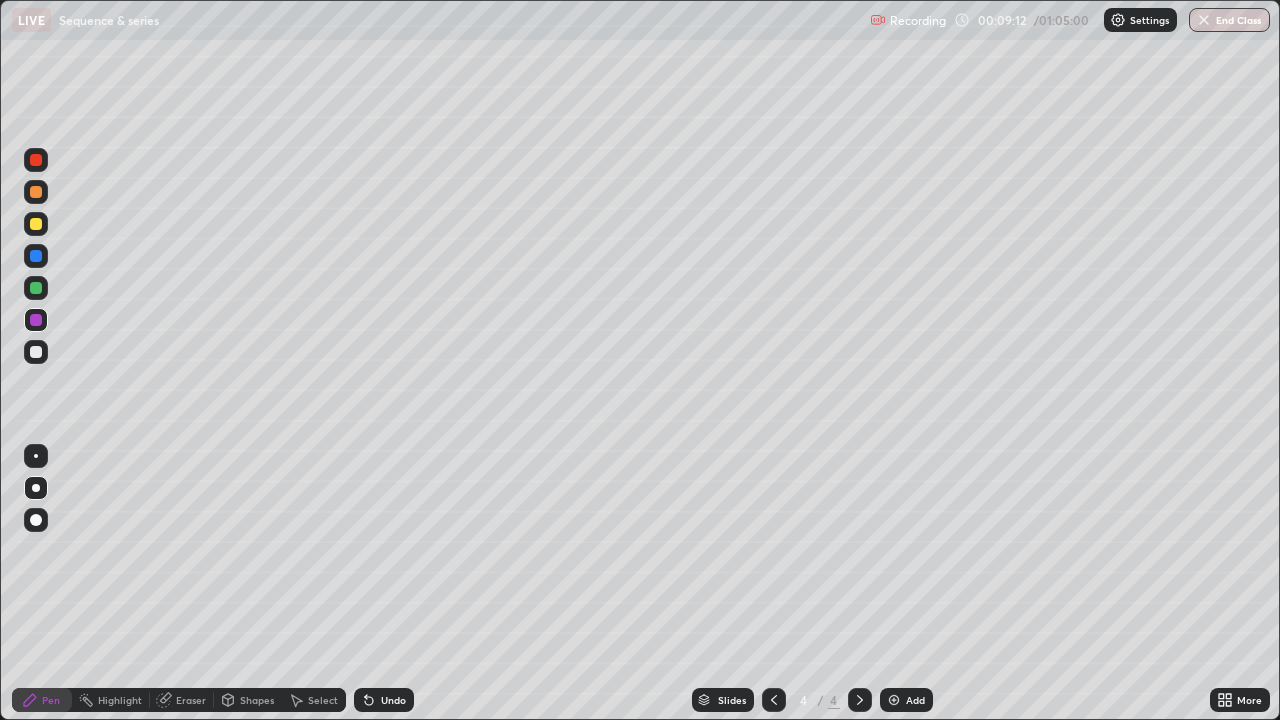 click at bounding box center [36, 288] 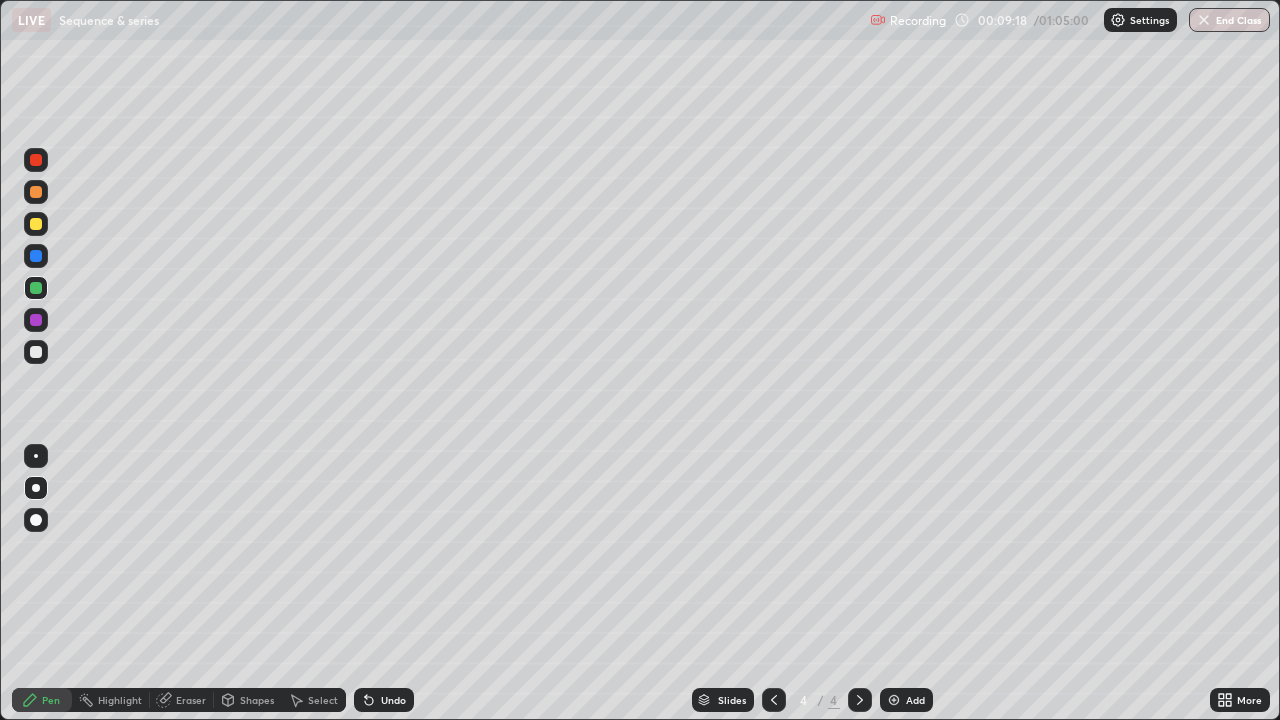 click at bounding box center [36, 352] 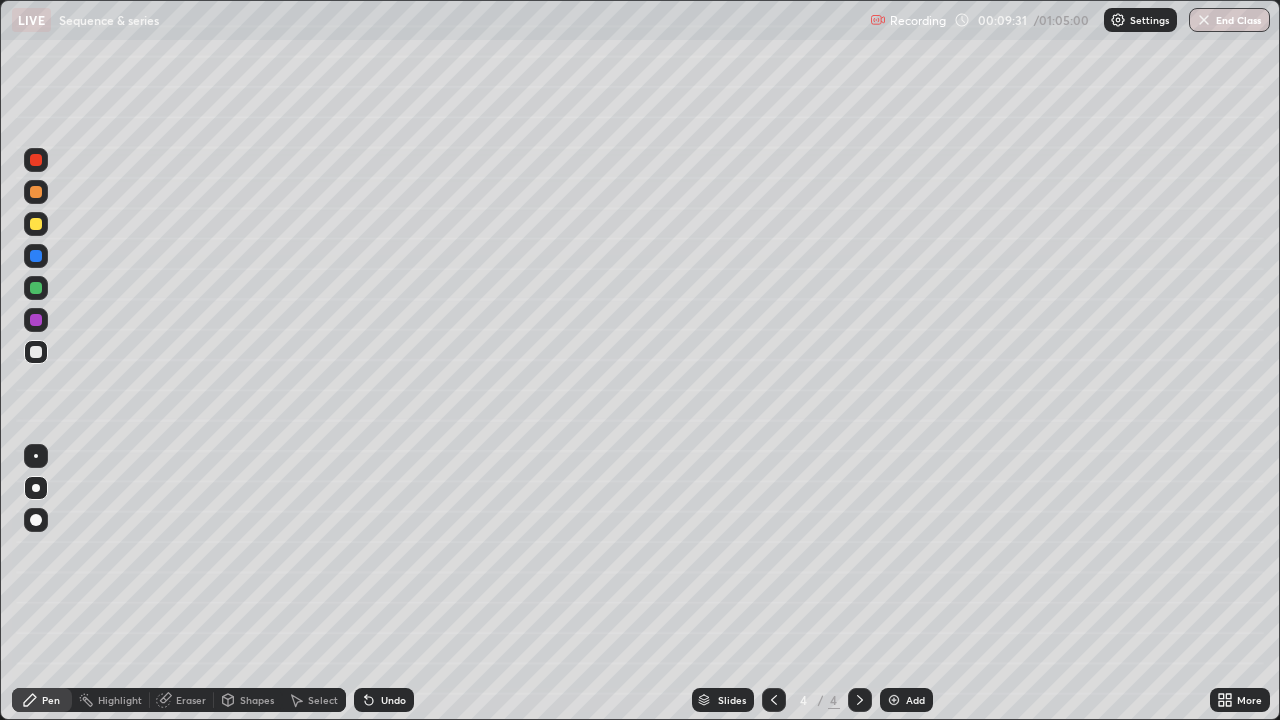 click at bounding box center (36, 256) 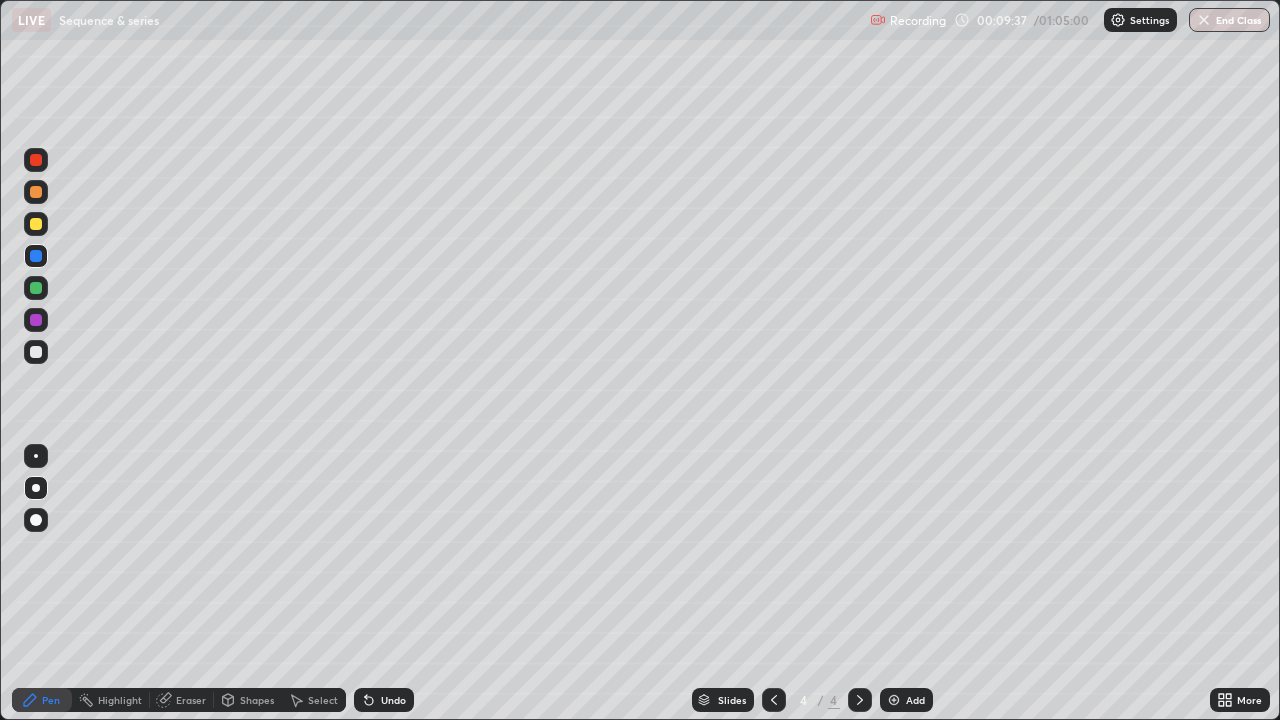 click at bounding box center (36, 352) 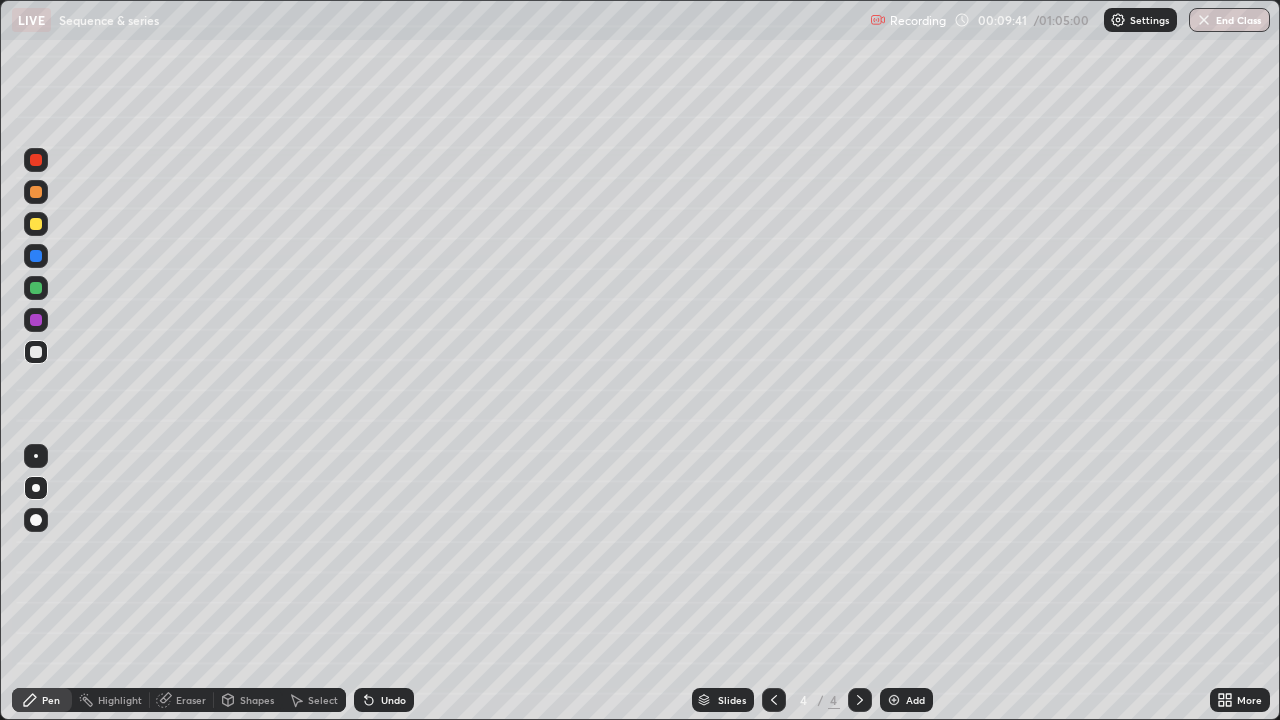 click on "Undo" at bounding box center (393, 700) 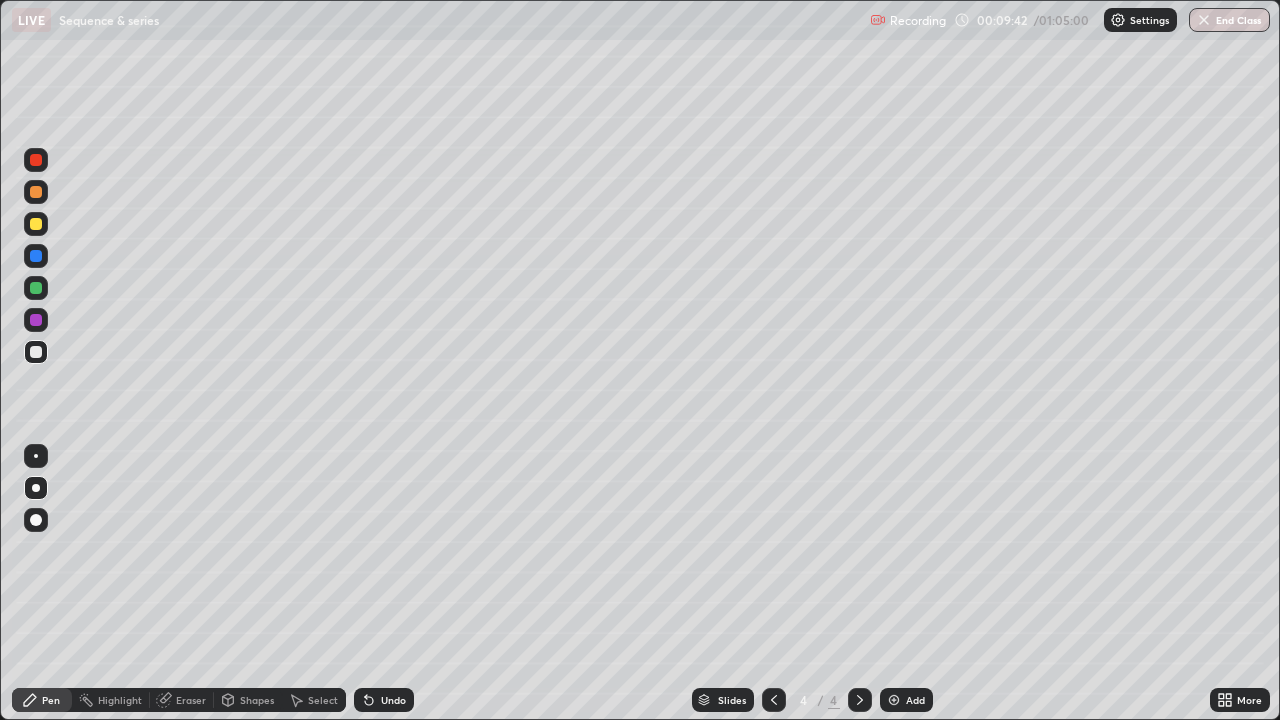 click on "Undo" at bounding box center (393, 700) 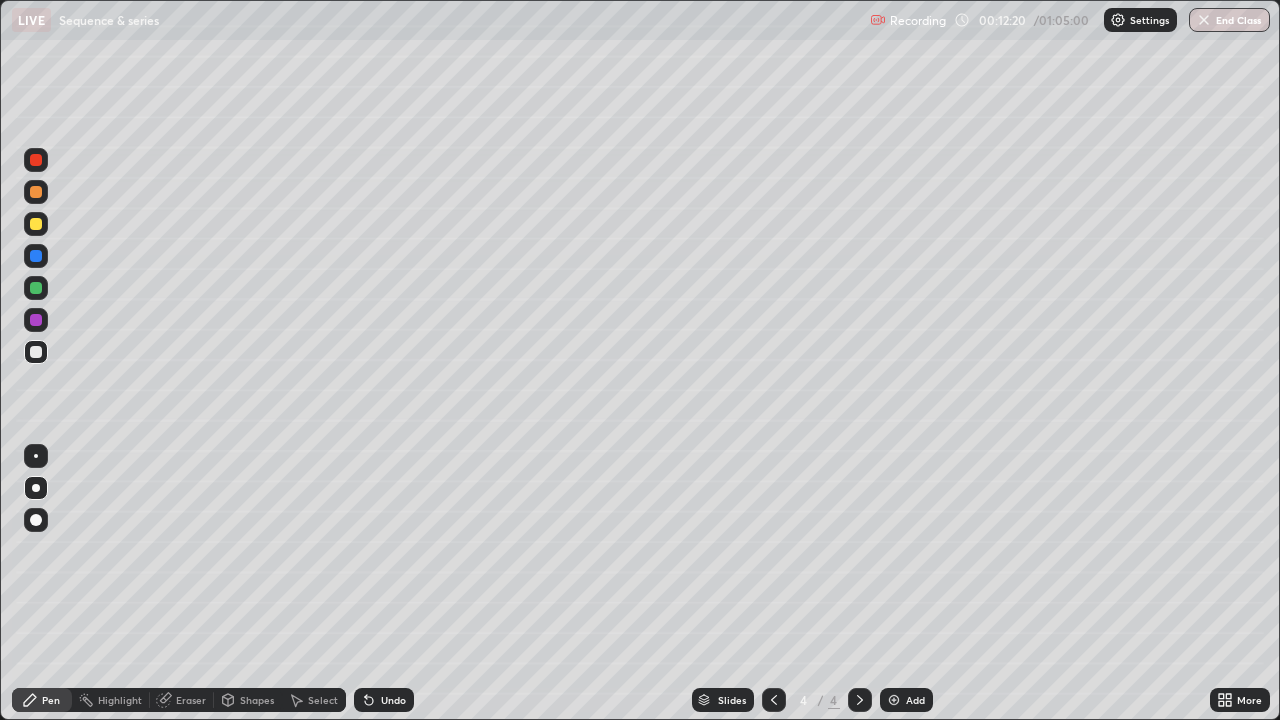 click on "Undo" at bounding box center (393, 700) 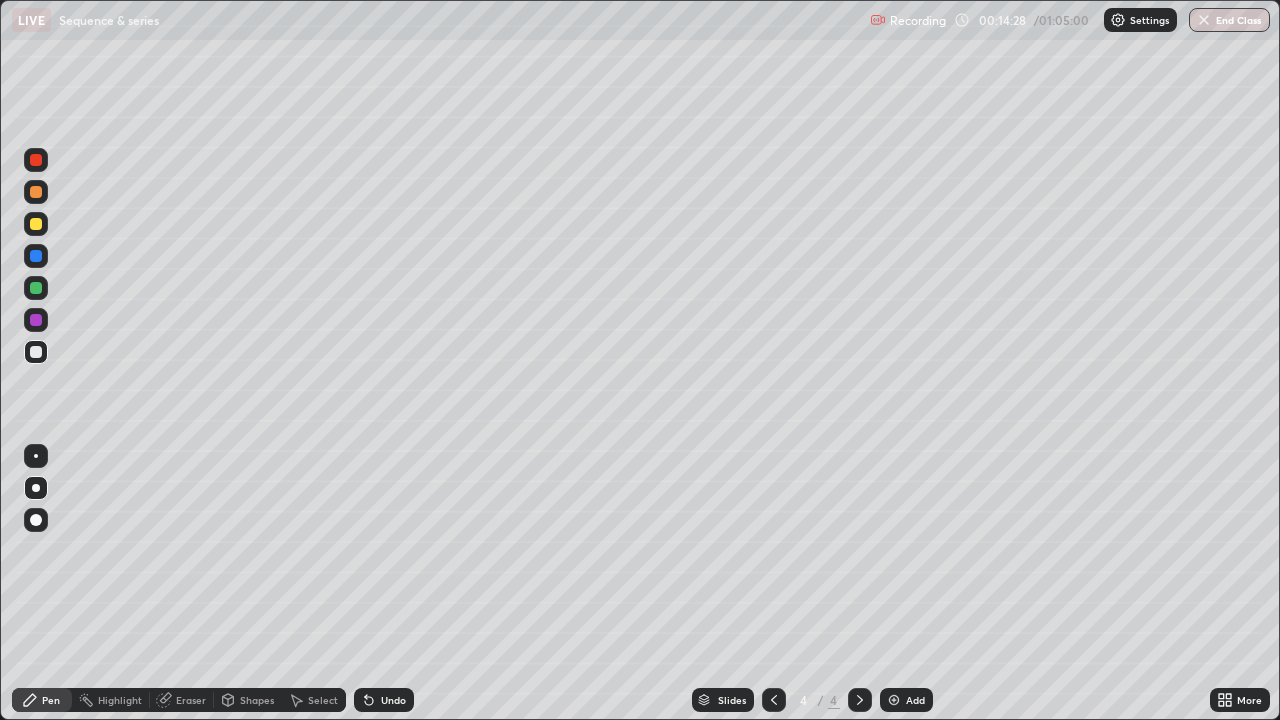 click on "Eraser" at bounding box center [182, 700] 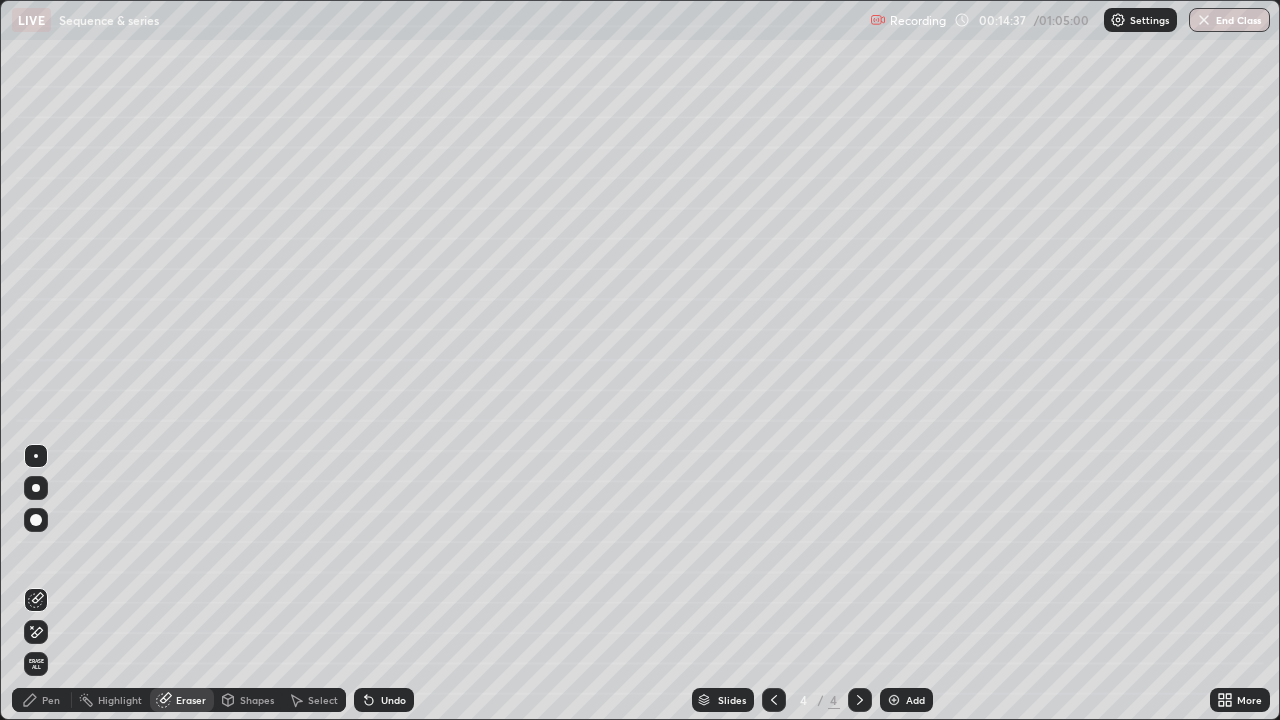click on "Pen" at bounding box center (42, 700) 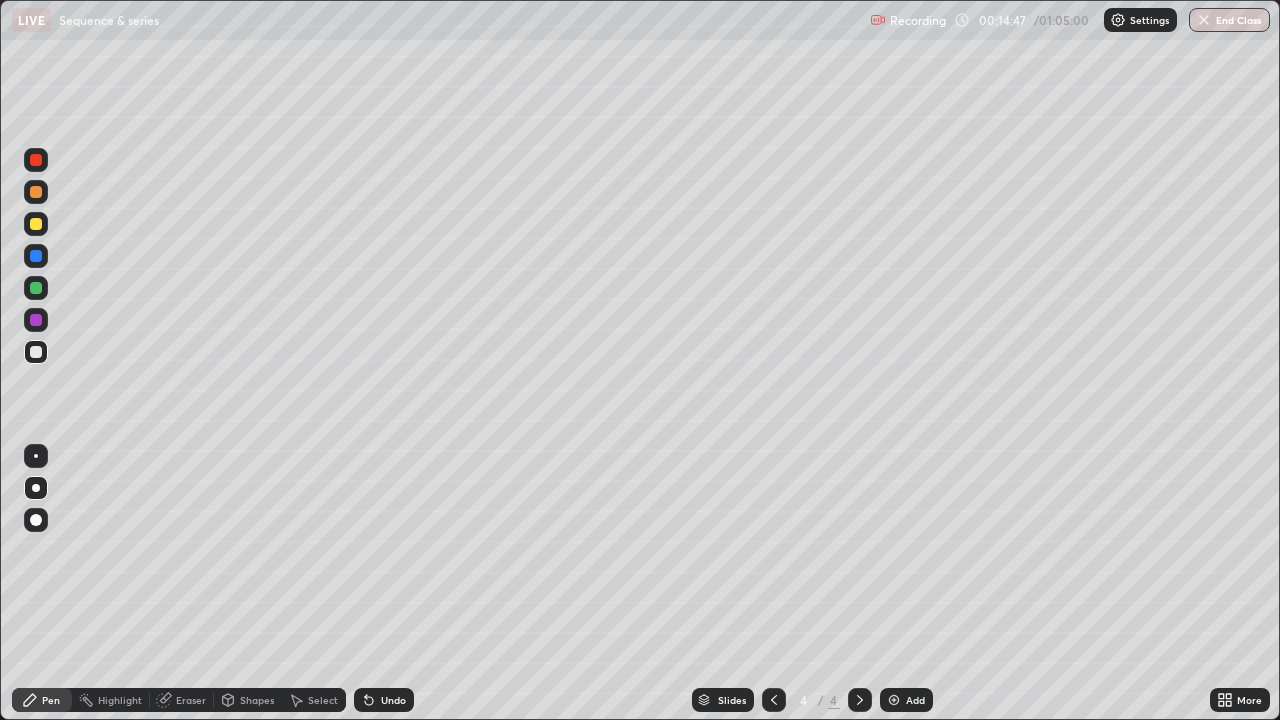 click 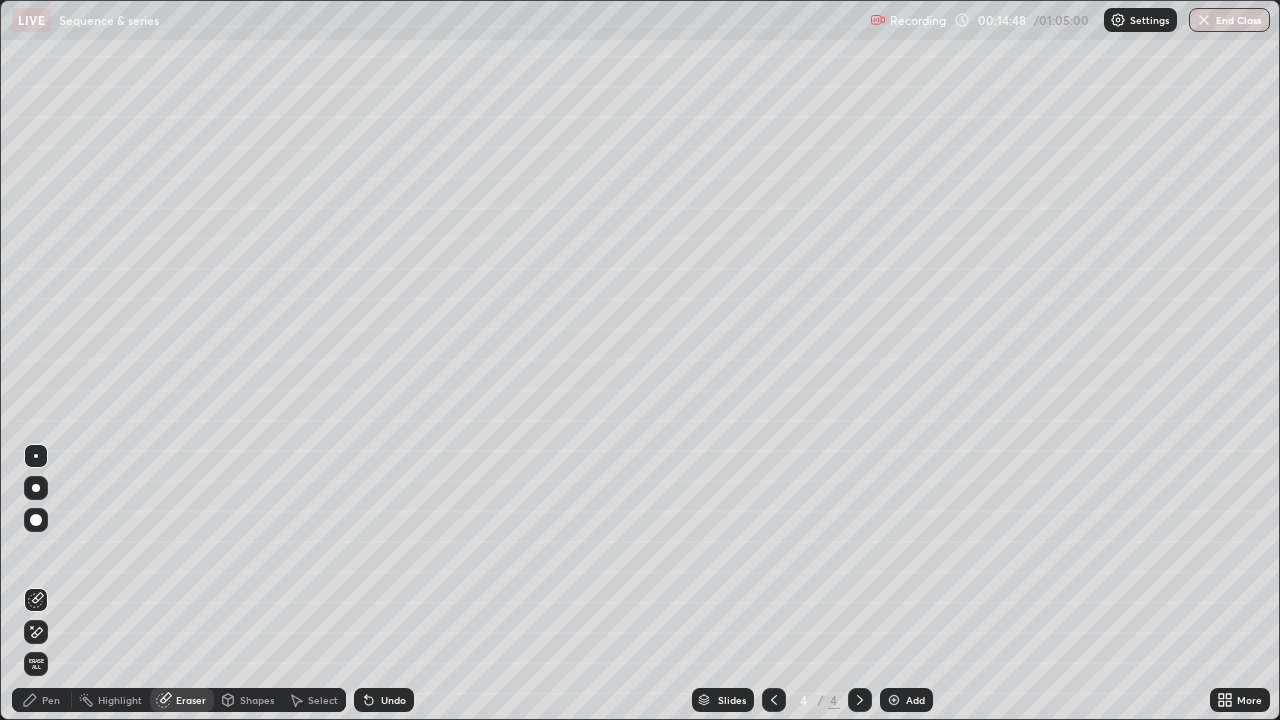click on "Eraser" at bounding box center [182, 700] 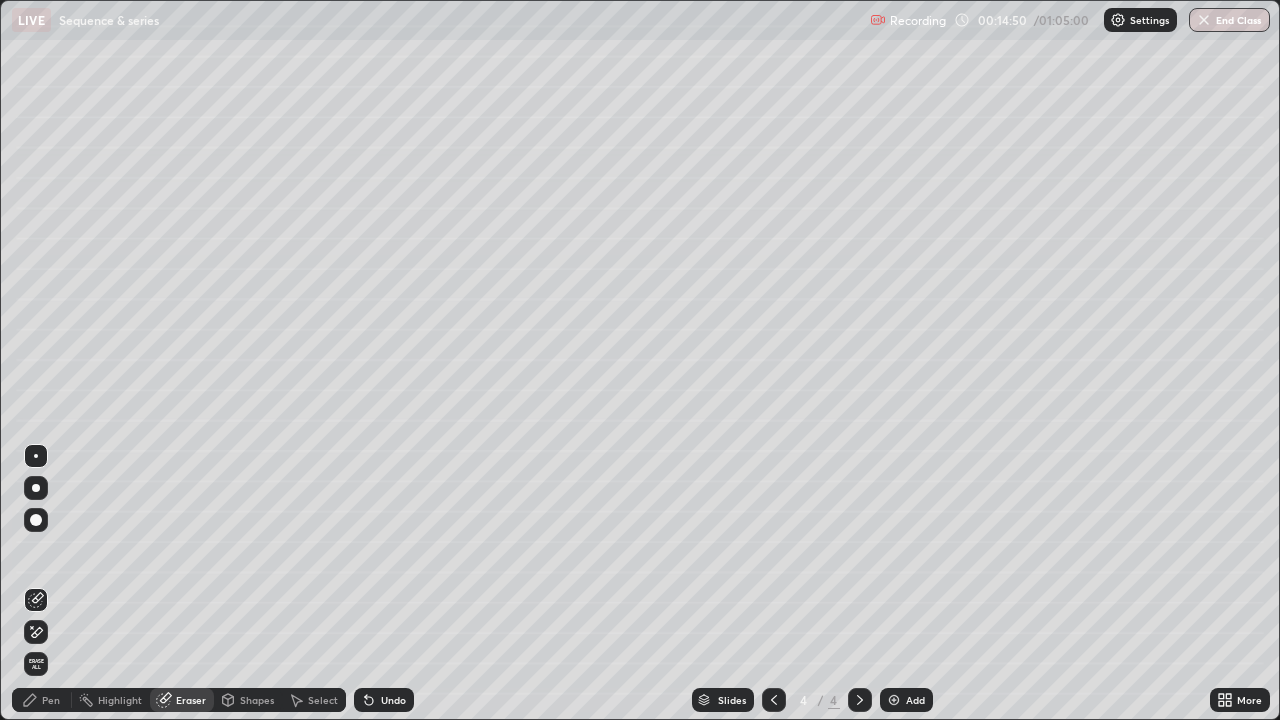 click on "Pen" at bounding box center [51, 700] 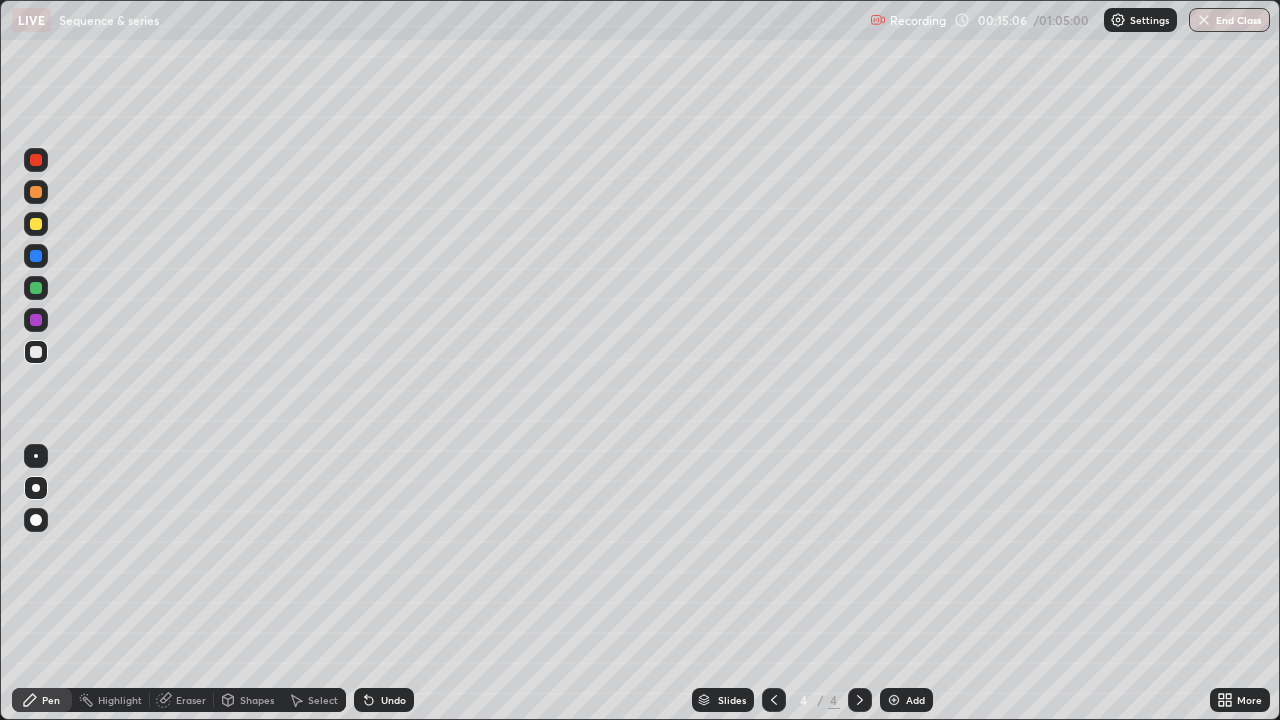 click on "Eraser" at bounding box center [182, 700] 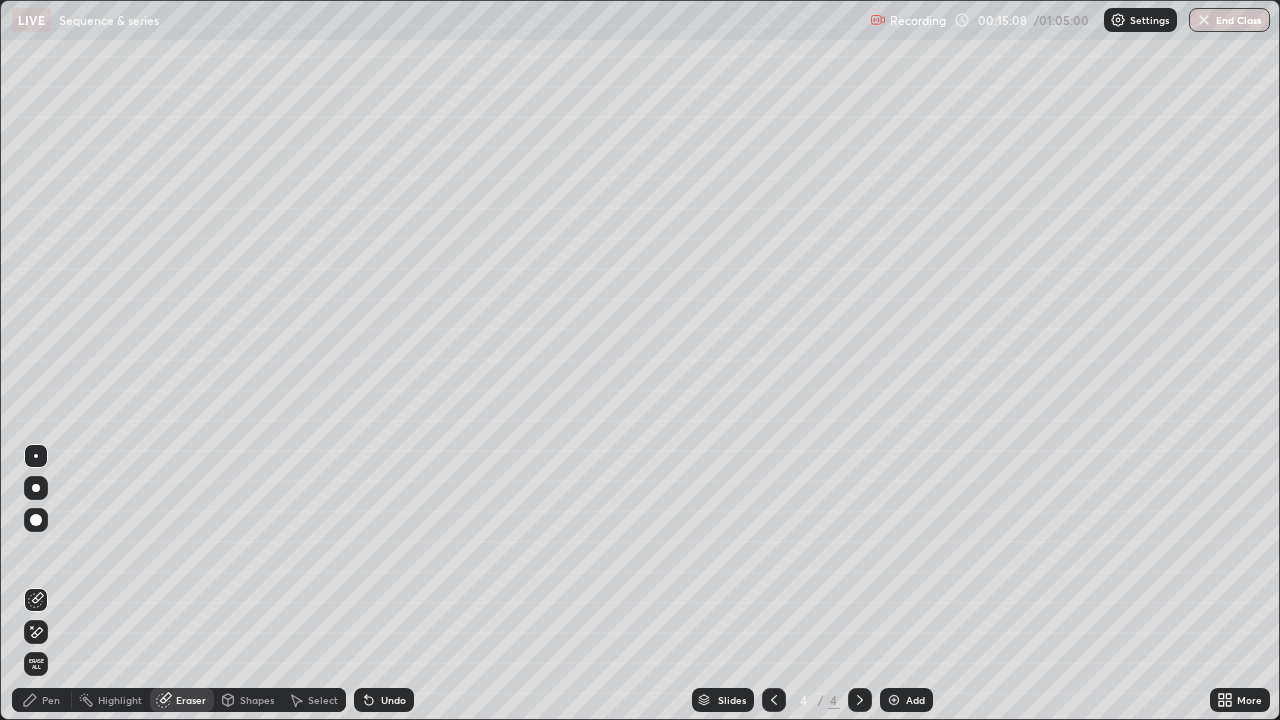 click on "Pen" at bounding box center [51, 700] 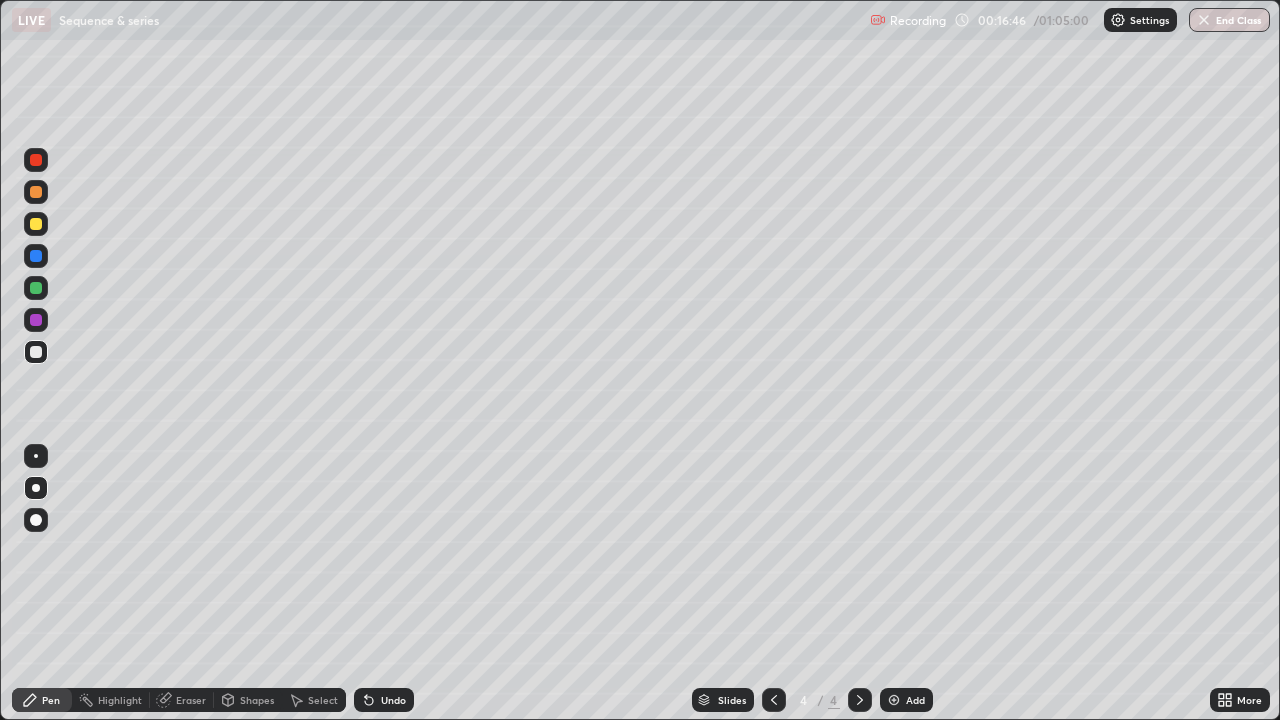 click on "Select" at bounding box center [314, 700] 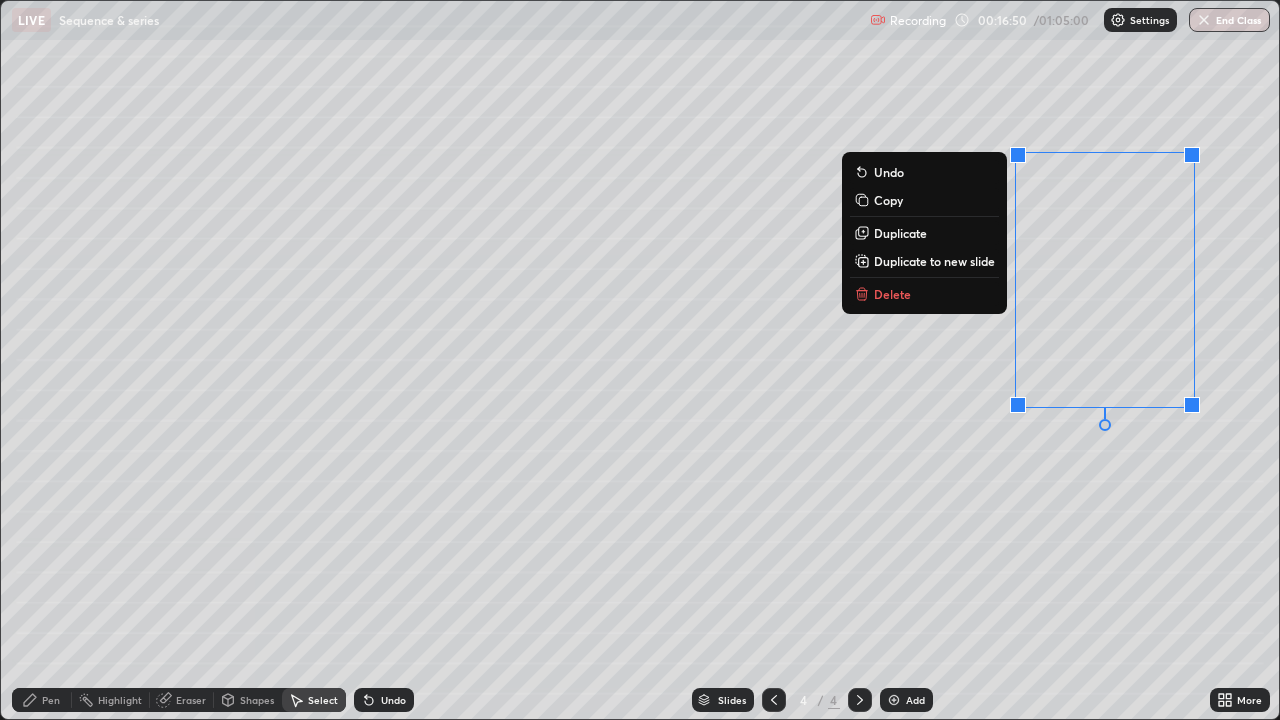 click on "Delete" at bounding box center [924, 294] 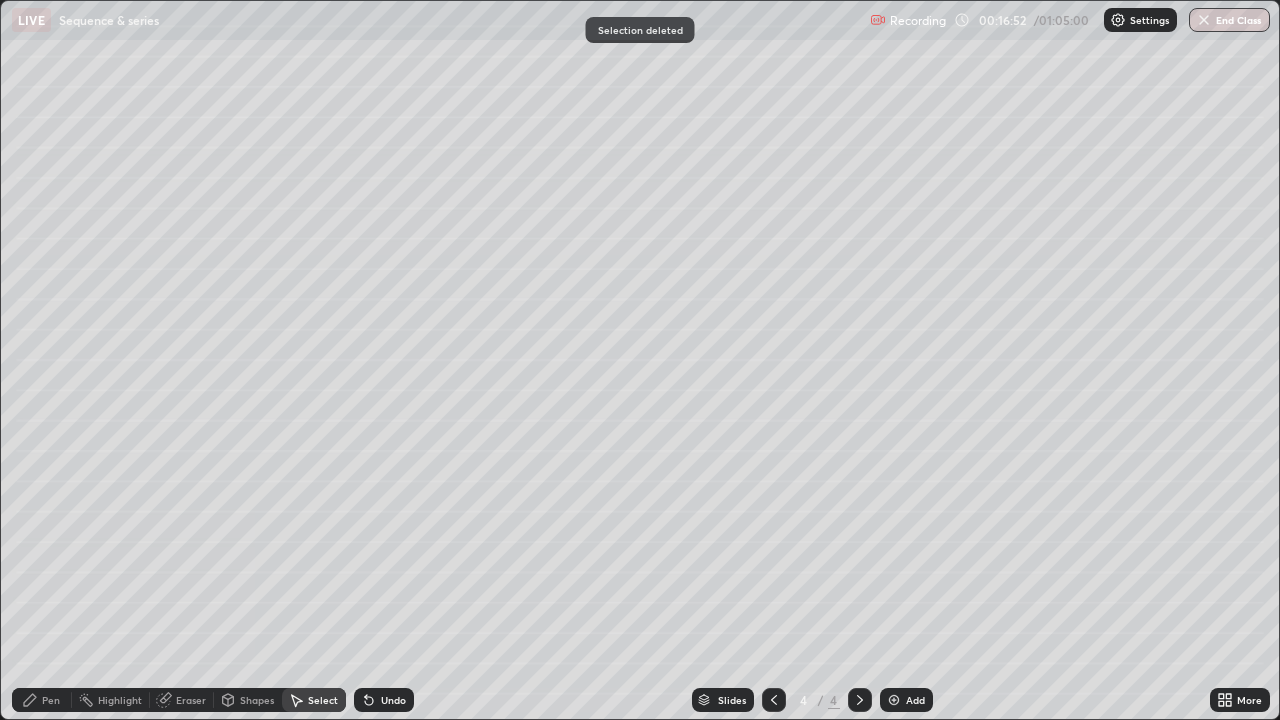 click on "Pen" at bounding box center (51, 700) 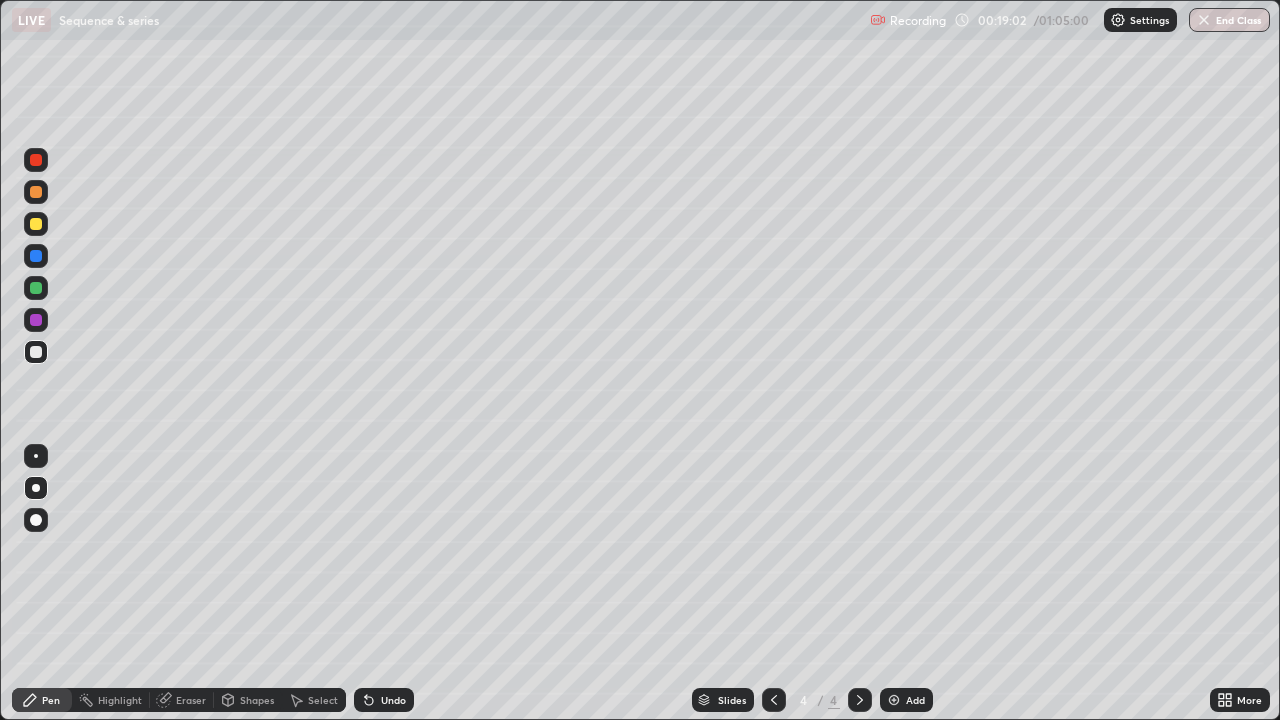 click on "Undo" at bounding box center [384, 700] 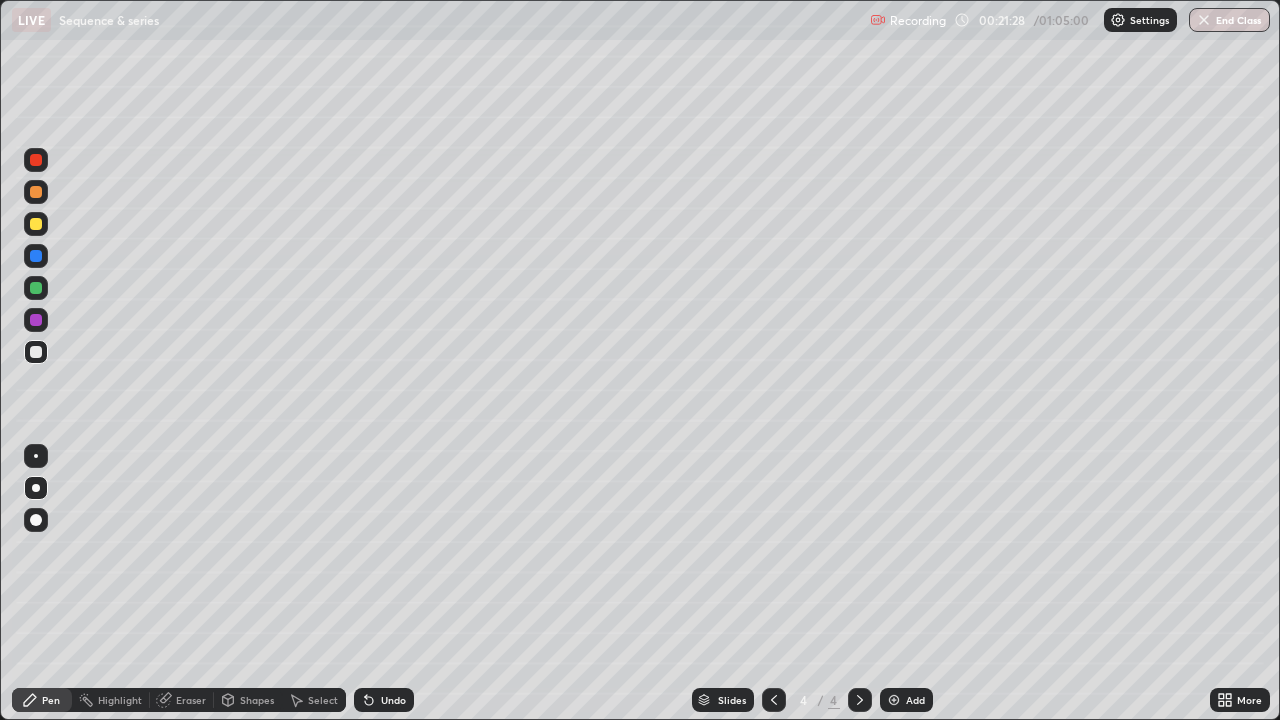 click on "Add" at bounding box center [915, 700] 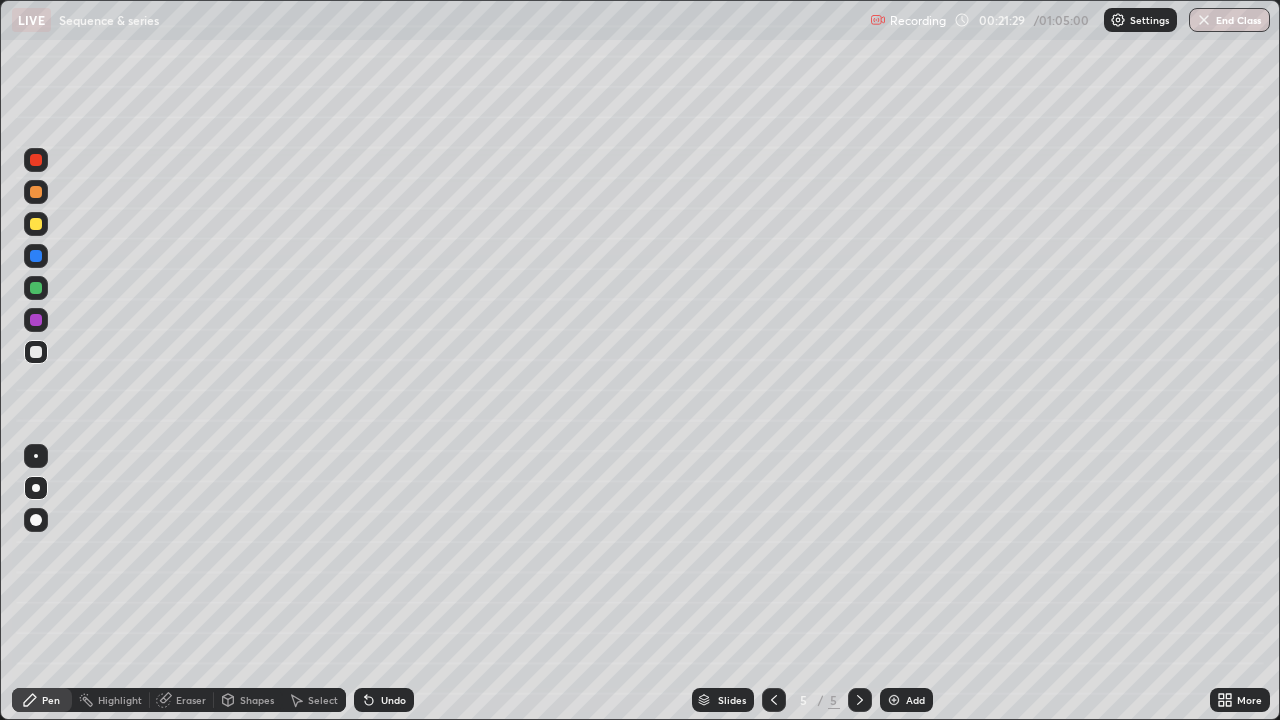 click 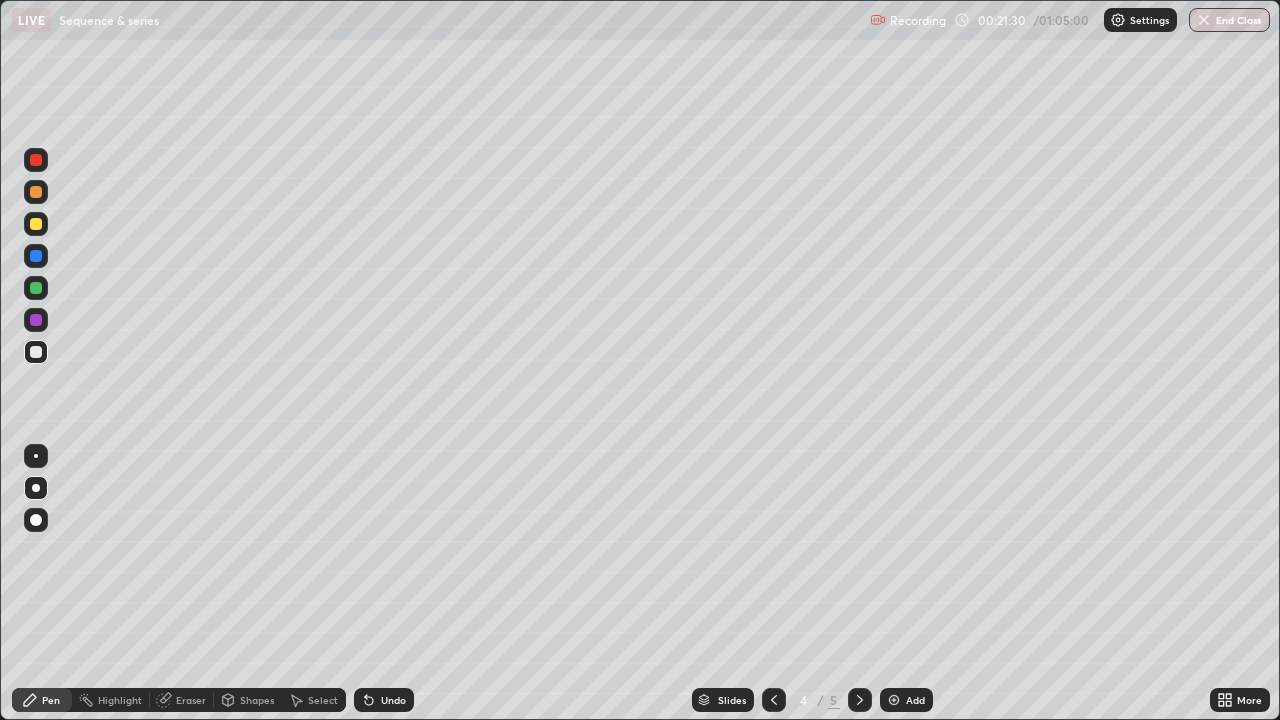 click 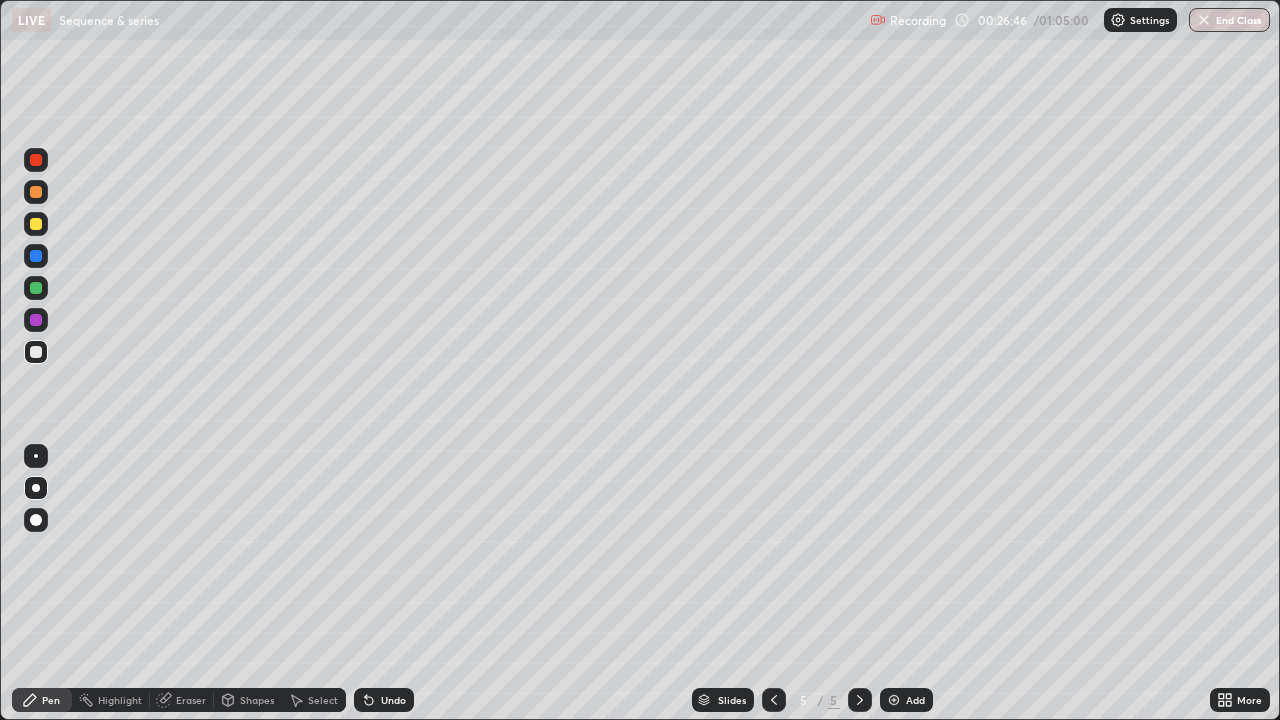 click on "Add" at bounding box center (915, 700) 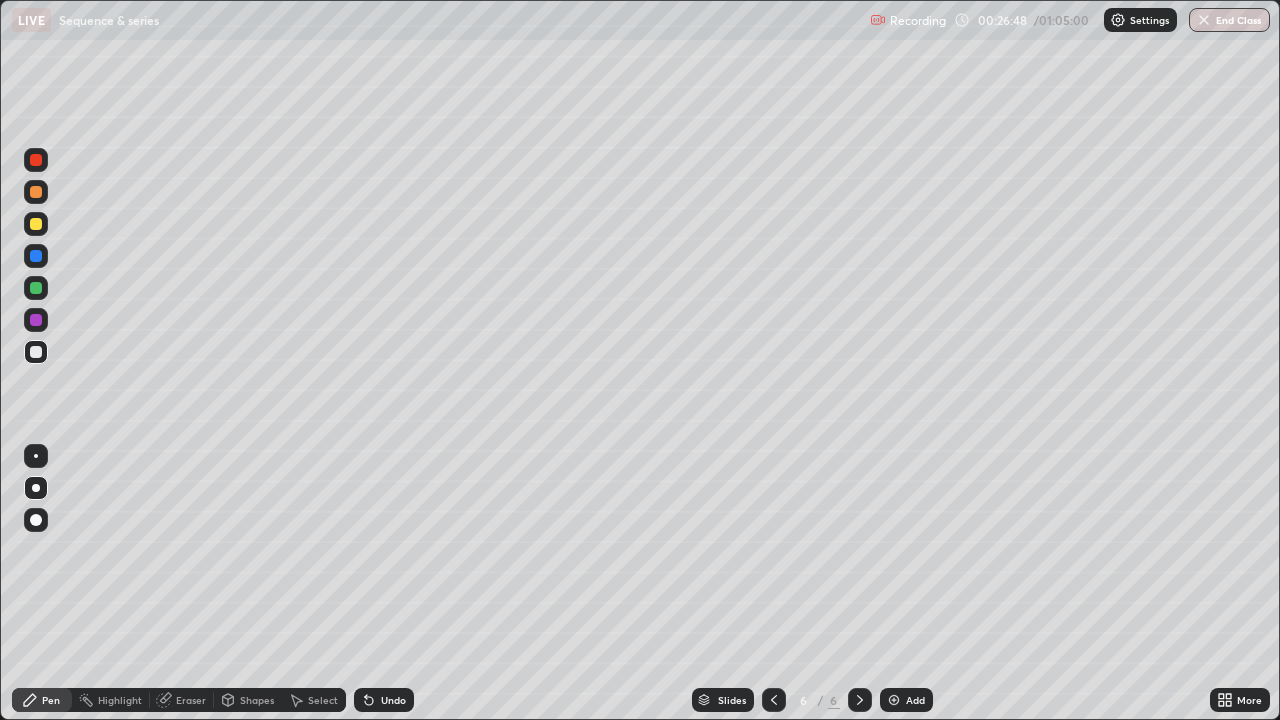 click at bounding box center [36, 224] 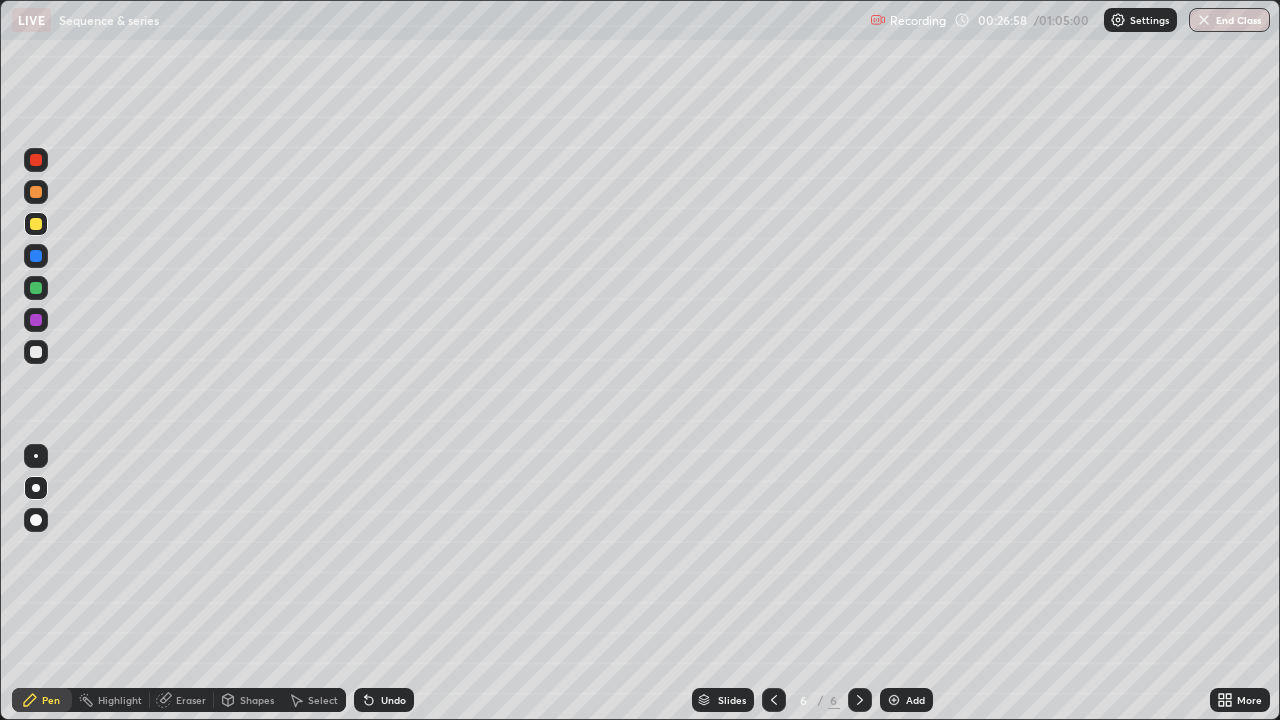 click at bounding box center [36, 352] 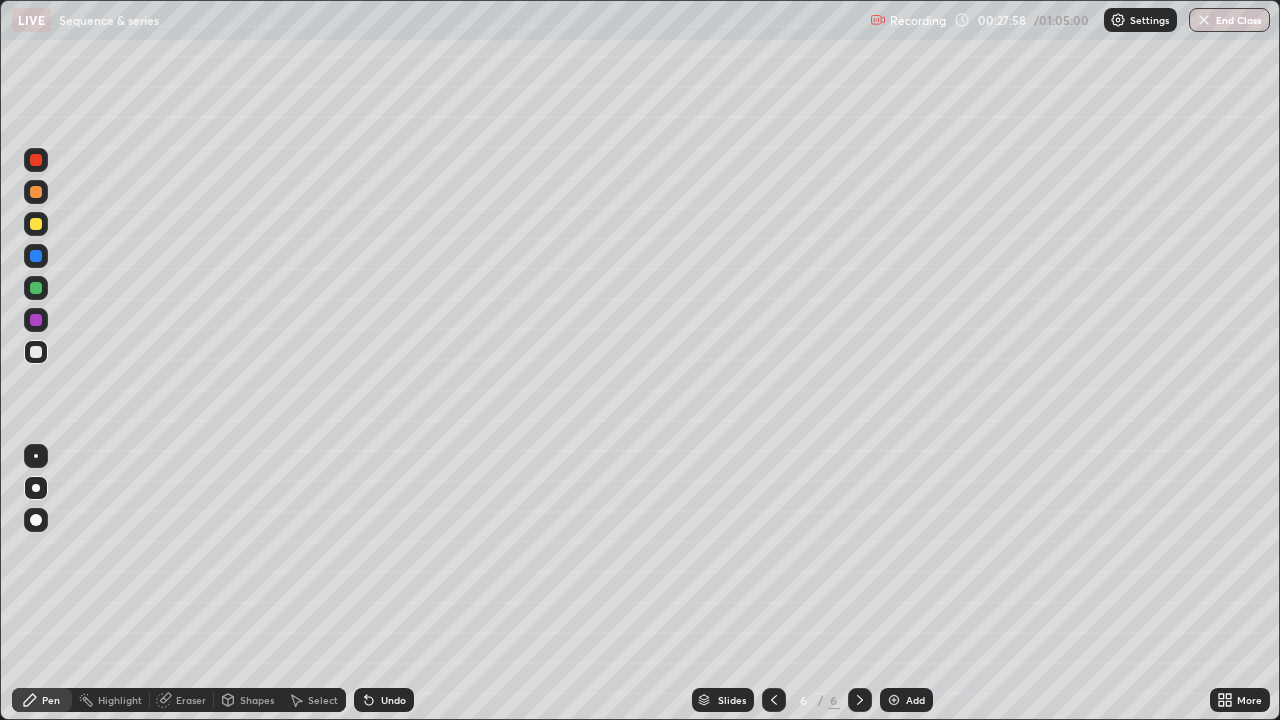 click on "Shapes" at bounding box center [257, 700] 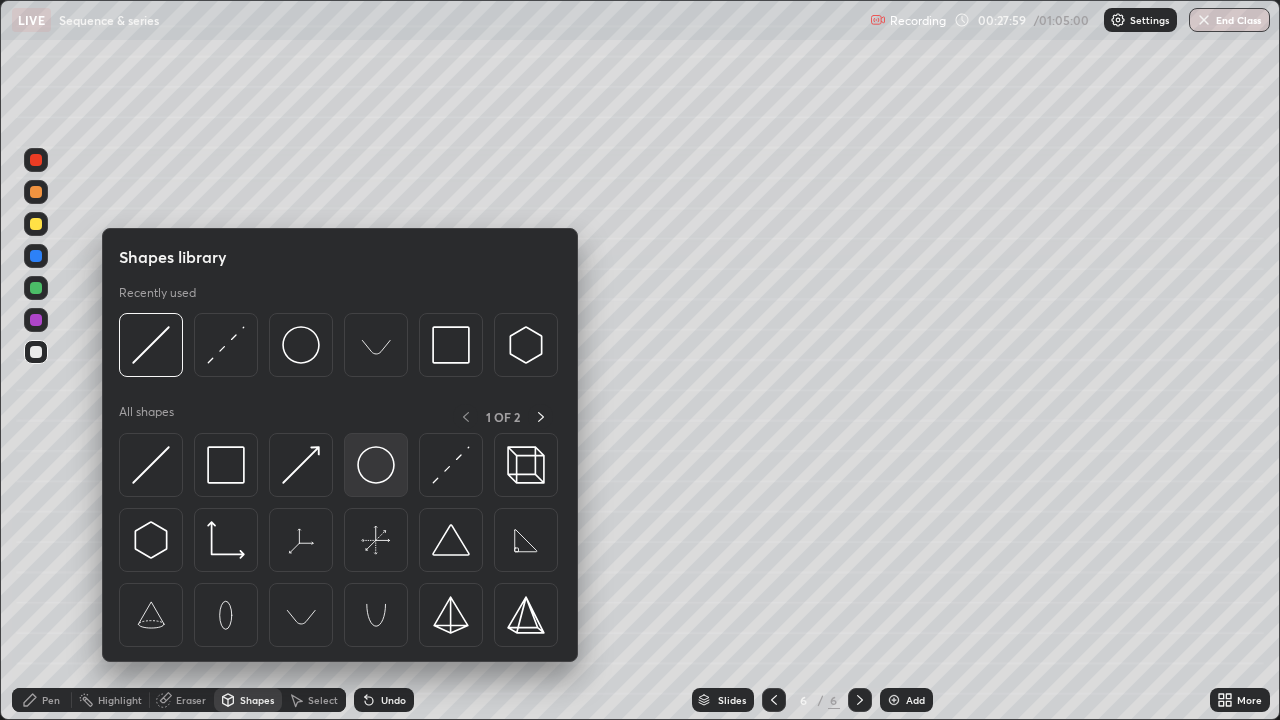 click at bounding box center (376, 465) 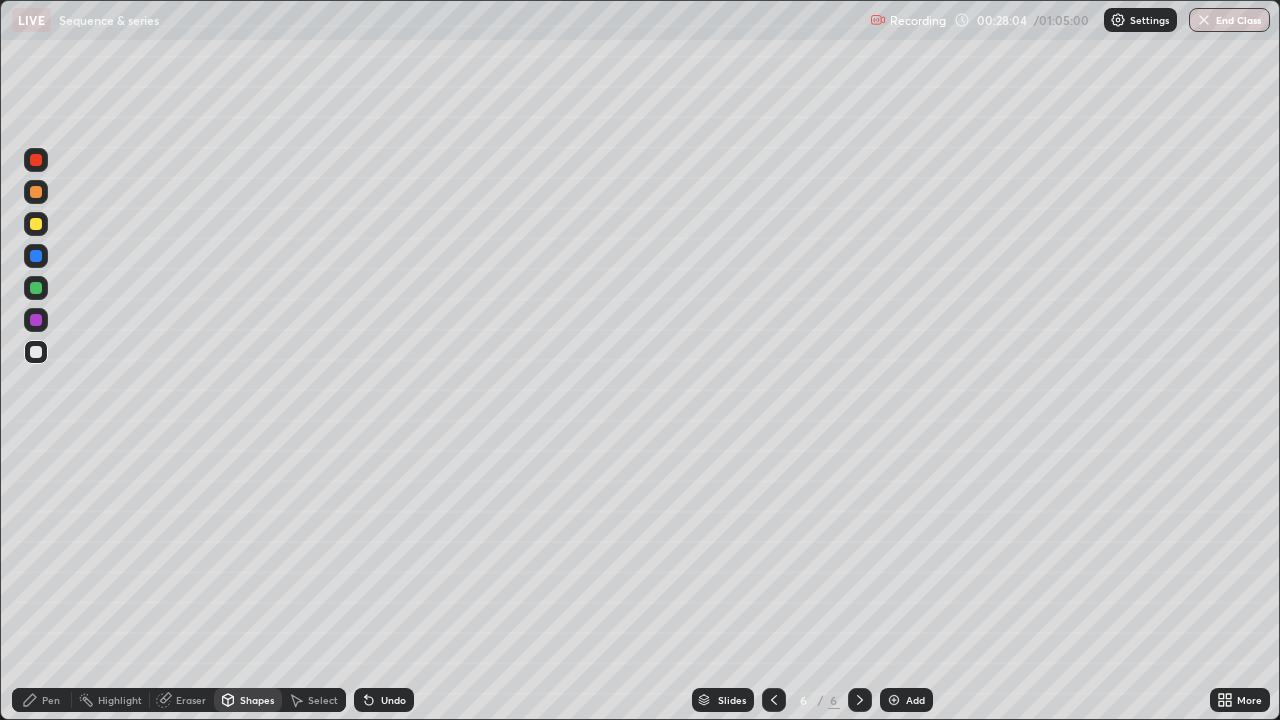 click on "Pen" at bounding box center (42, 700) 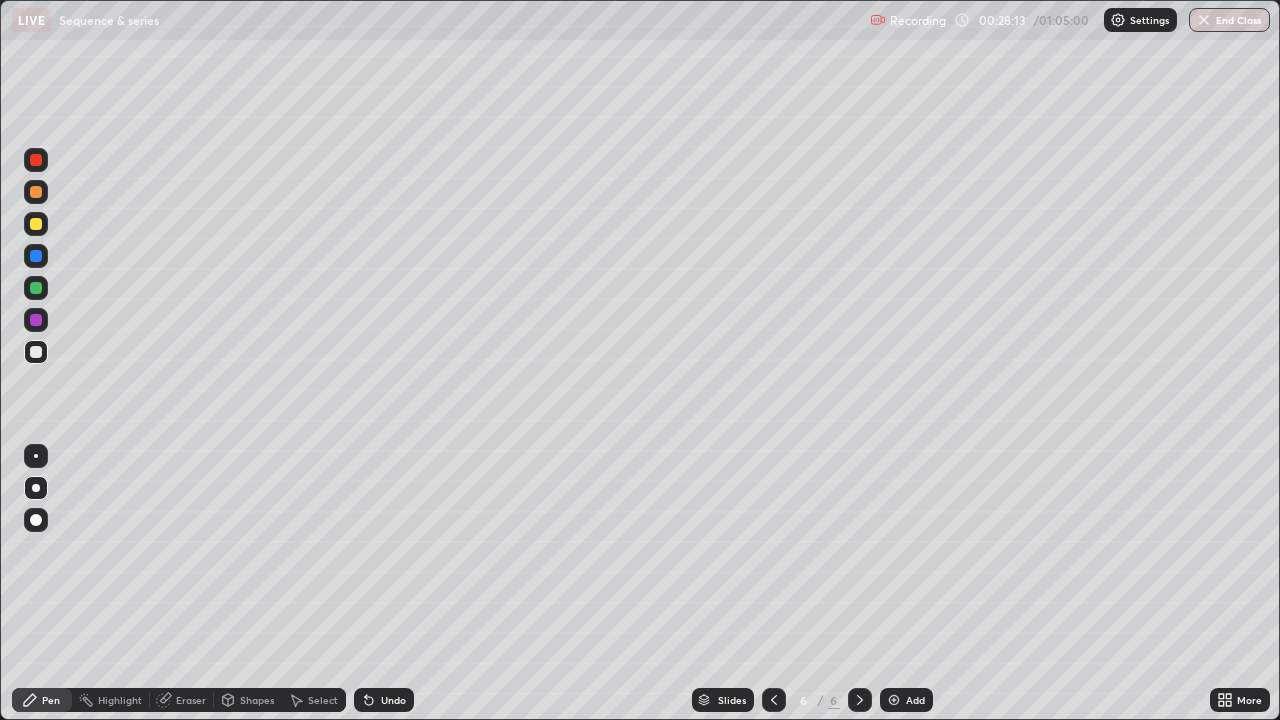click at bounding box center [36, 224] 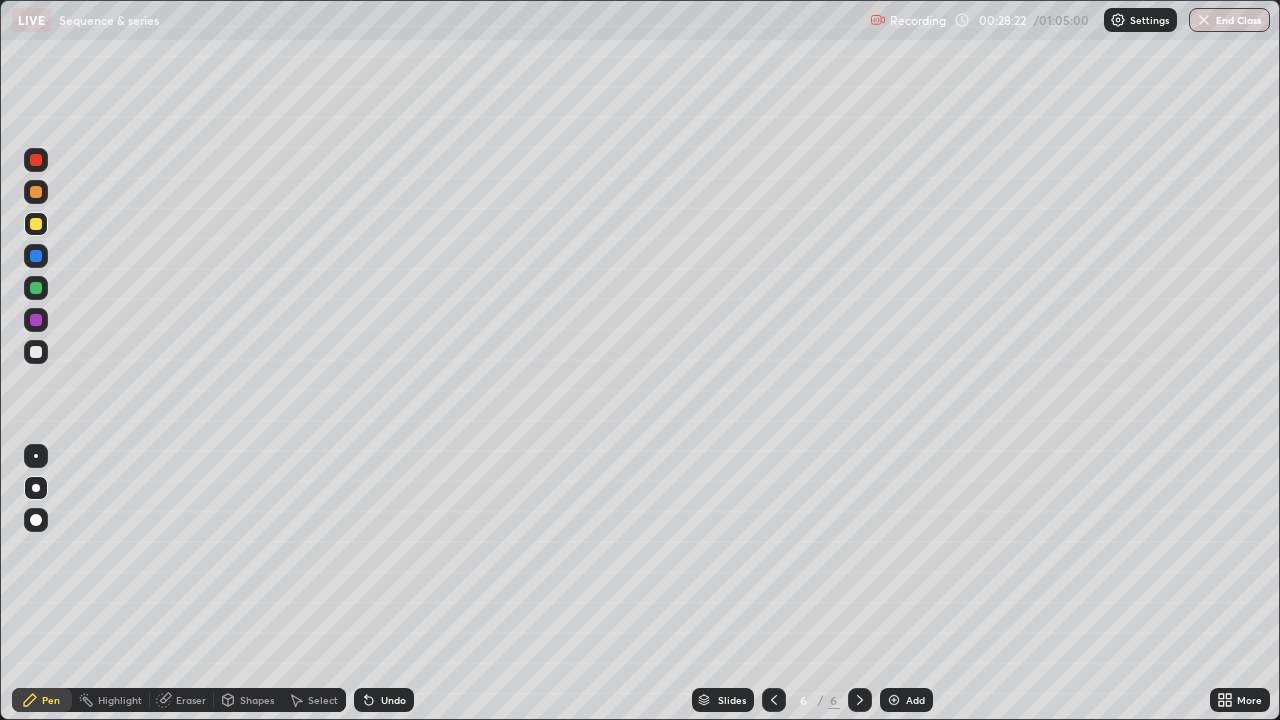 click on "Undo" at bounding box center [393, 700] 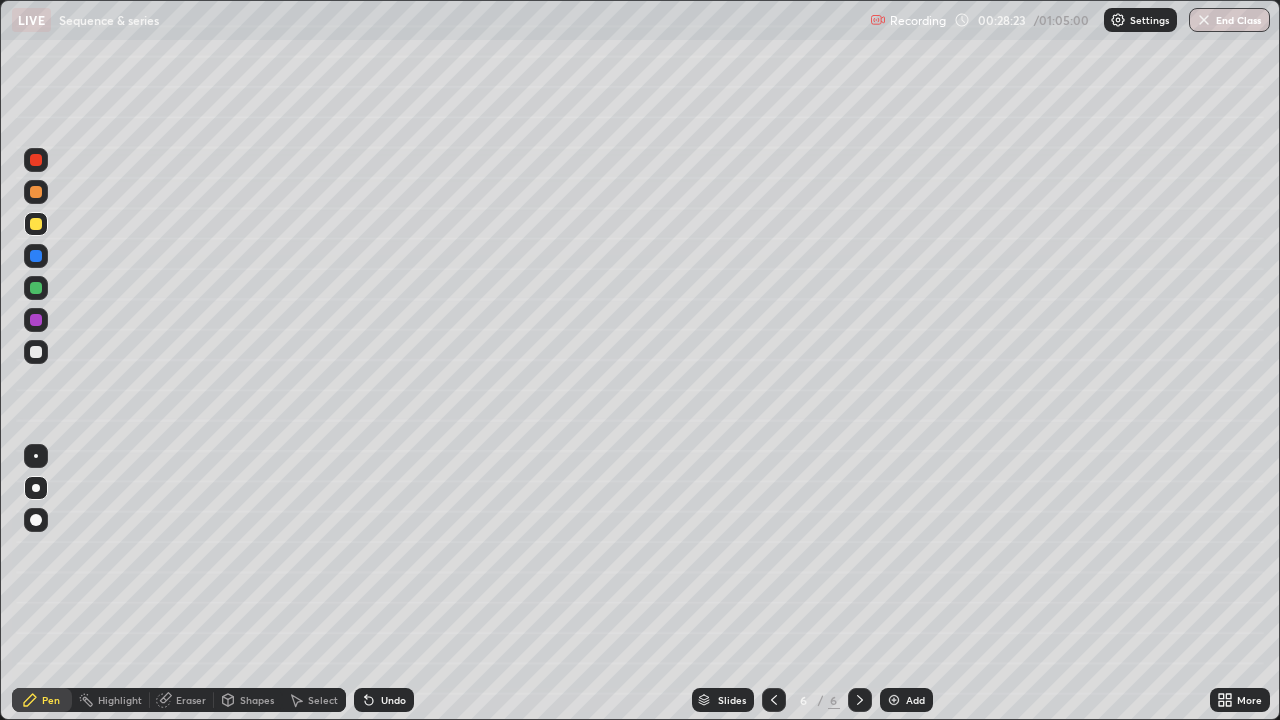 click on "Undo" at bounding box center (384, 700) 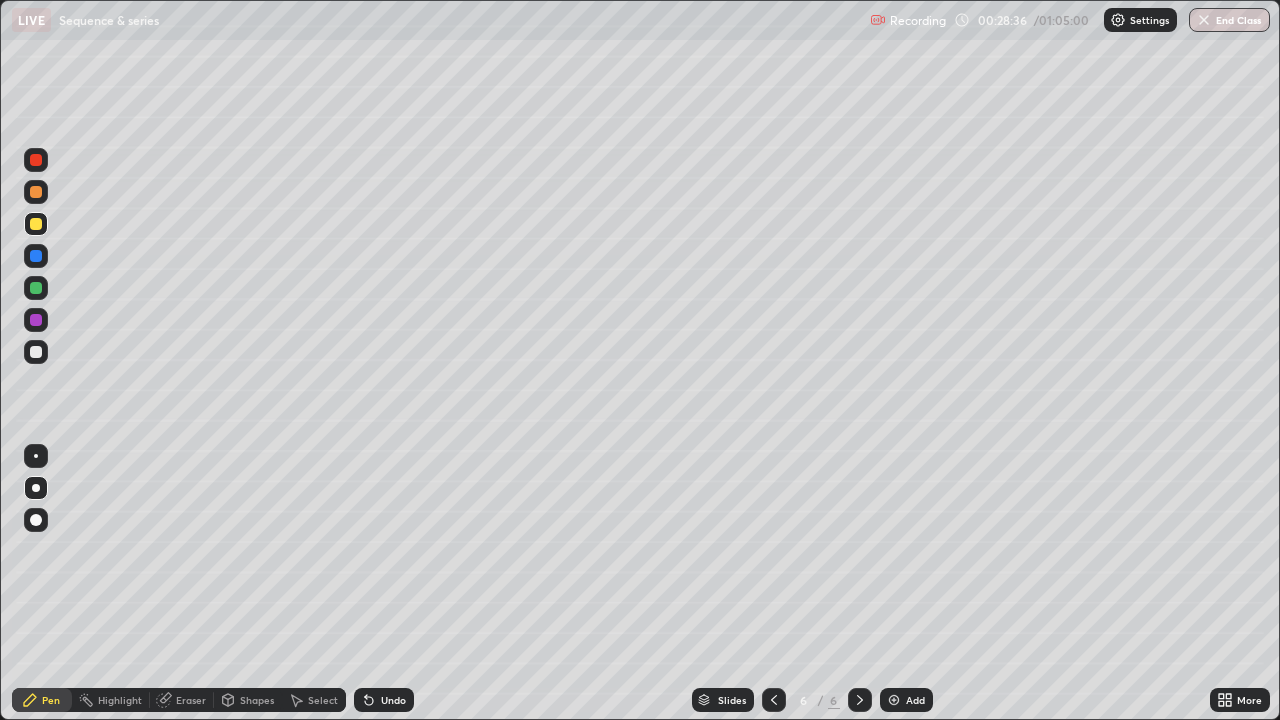 click at bounding box center (36, 288) 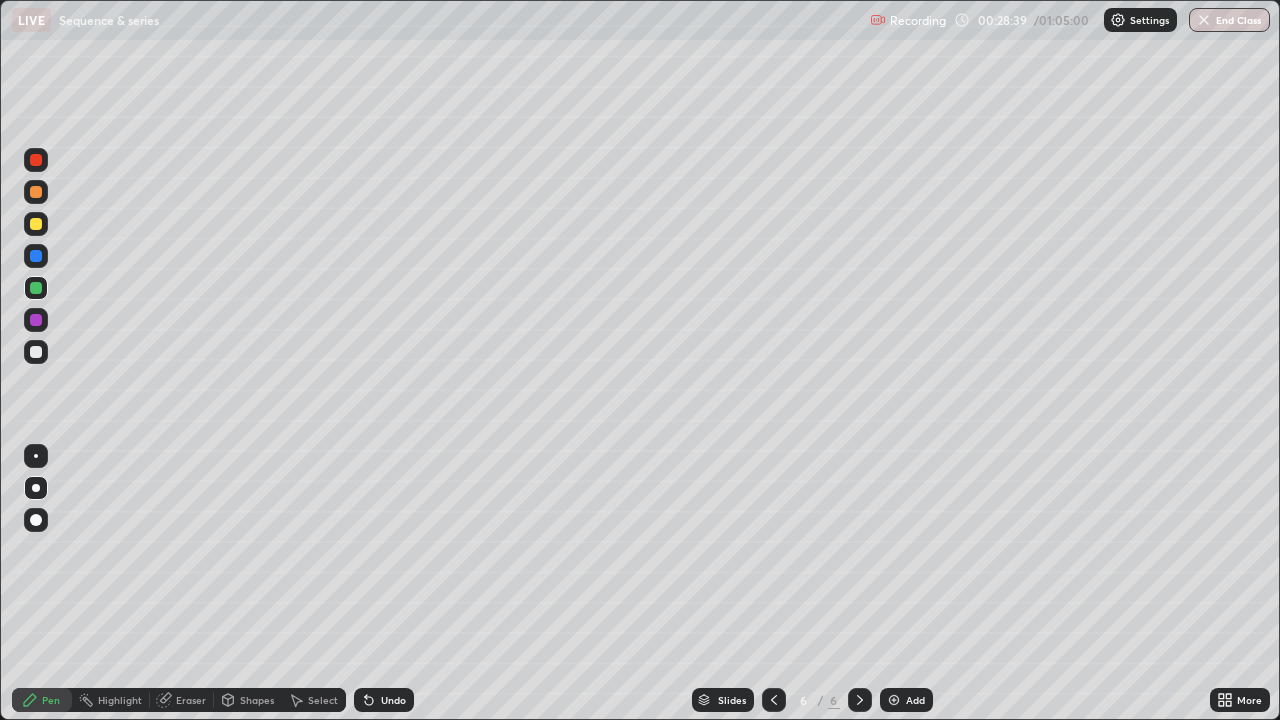 click at bounding box center (36, 224) 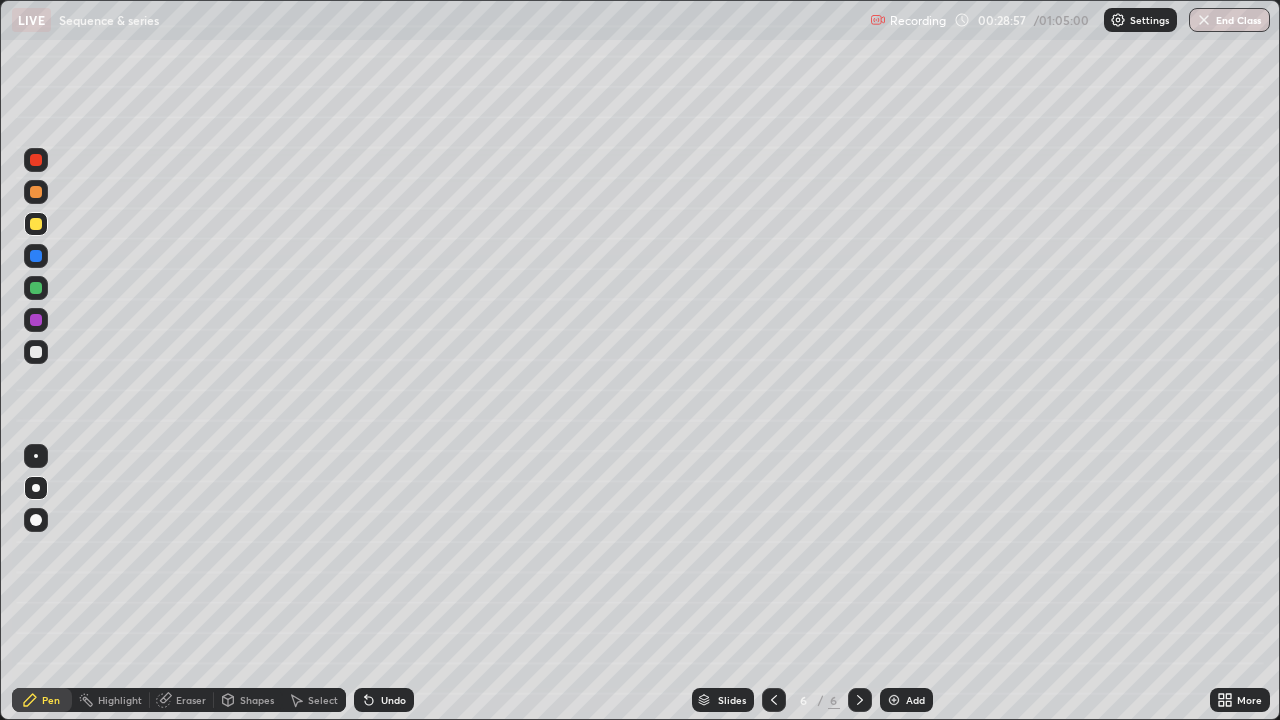 click at bounding box center [36, 288] 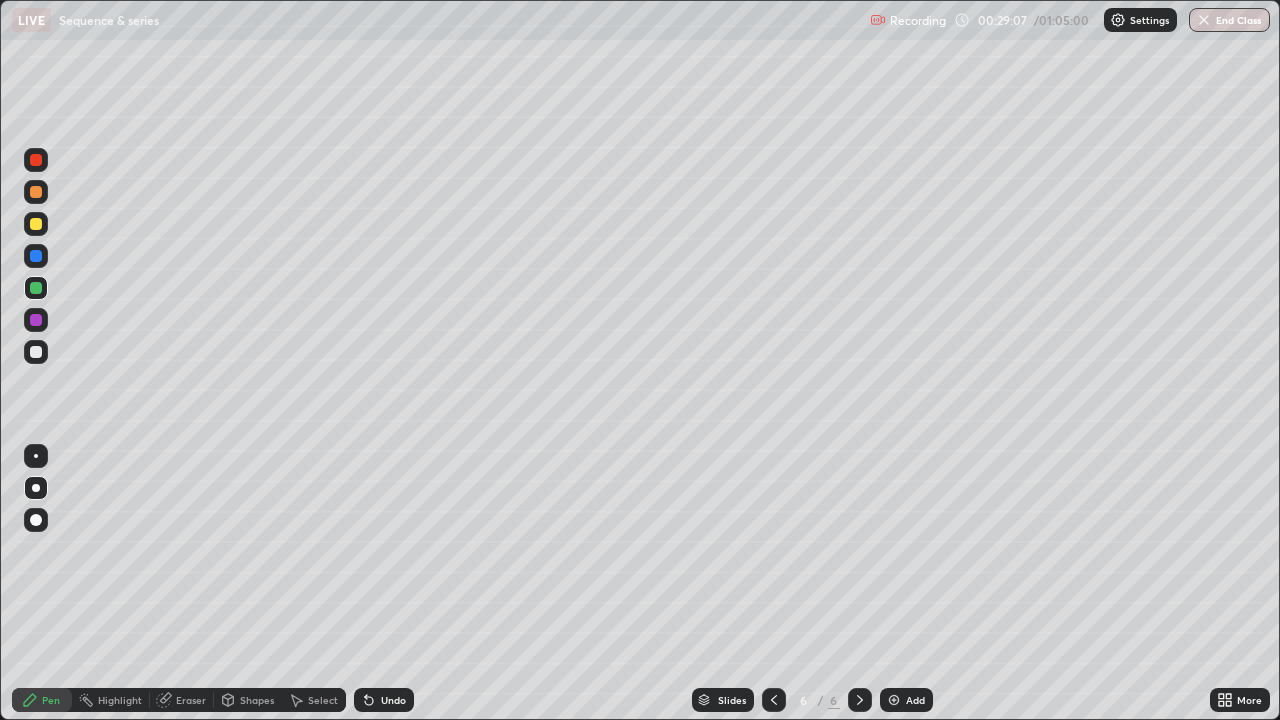 click at bounding box center [36, 352] 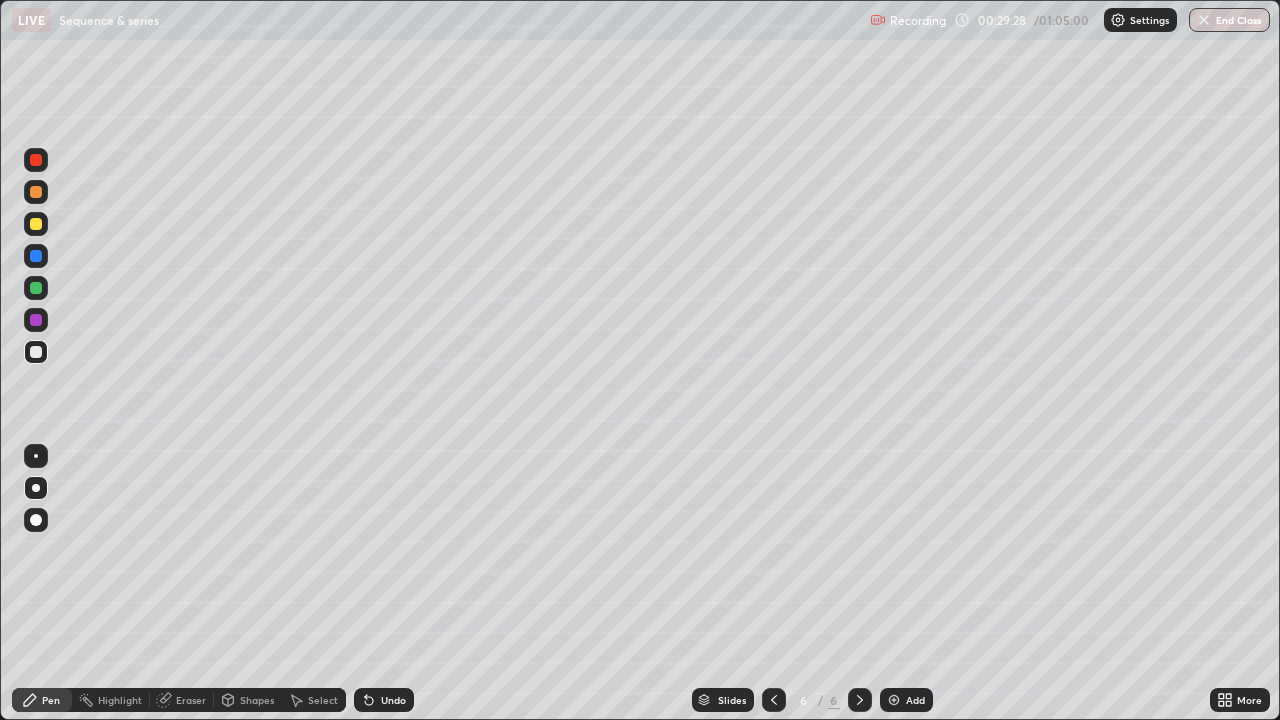 click on "Eraser" at bounding box center (191, 700) 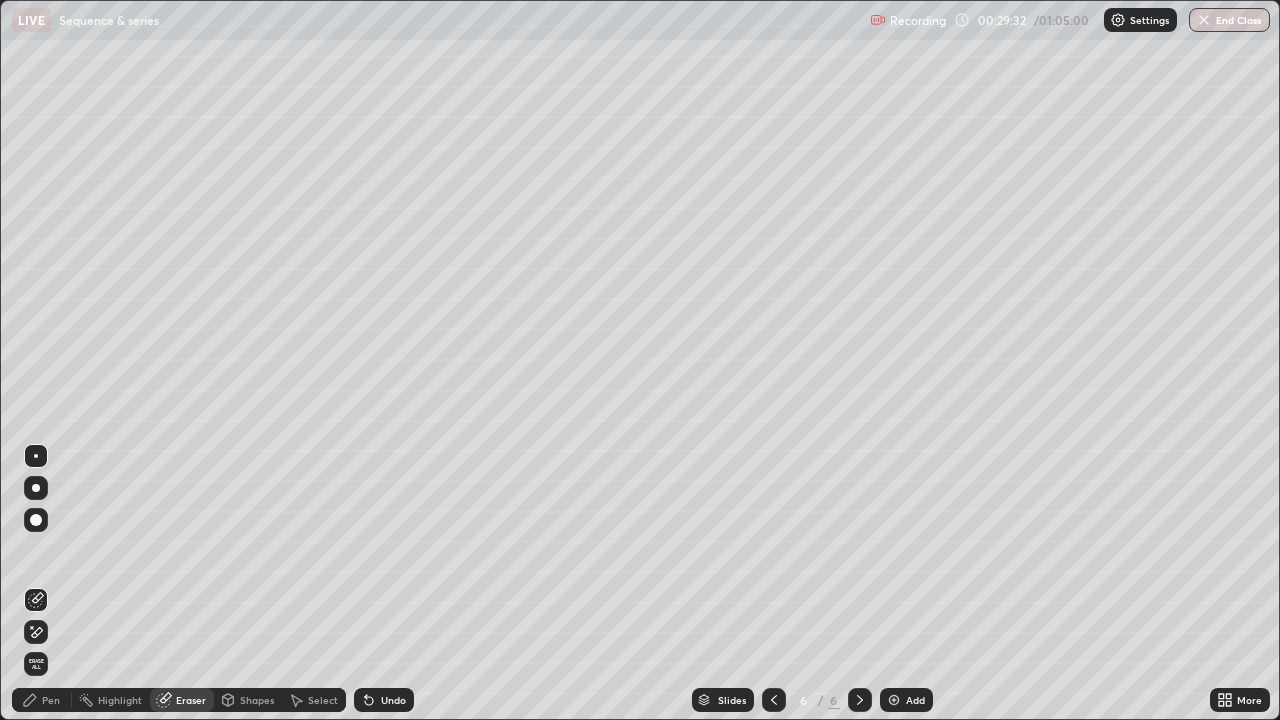 click 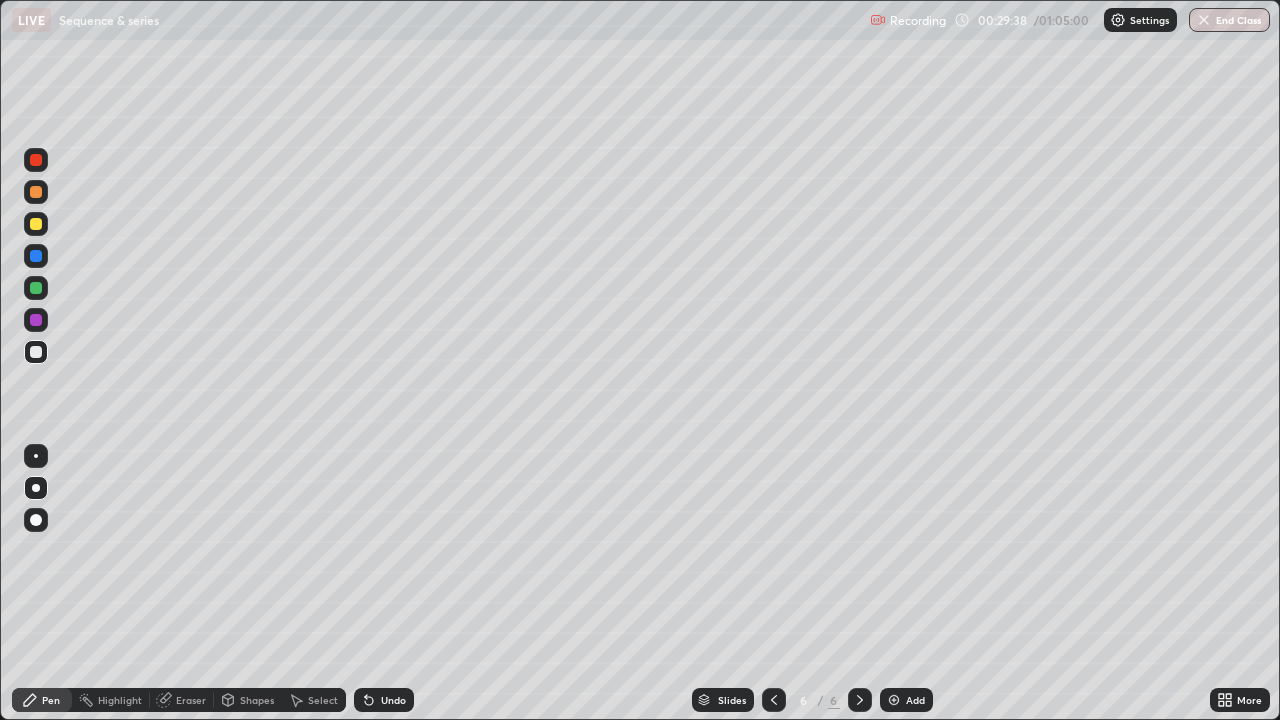 click at bounding box center (36, 160) 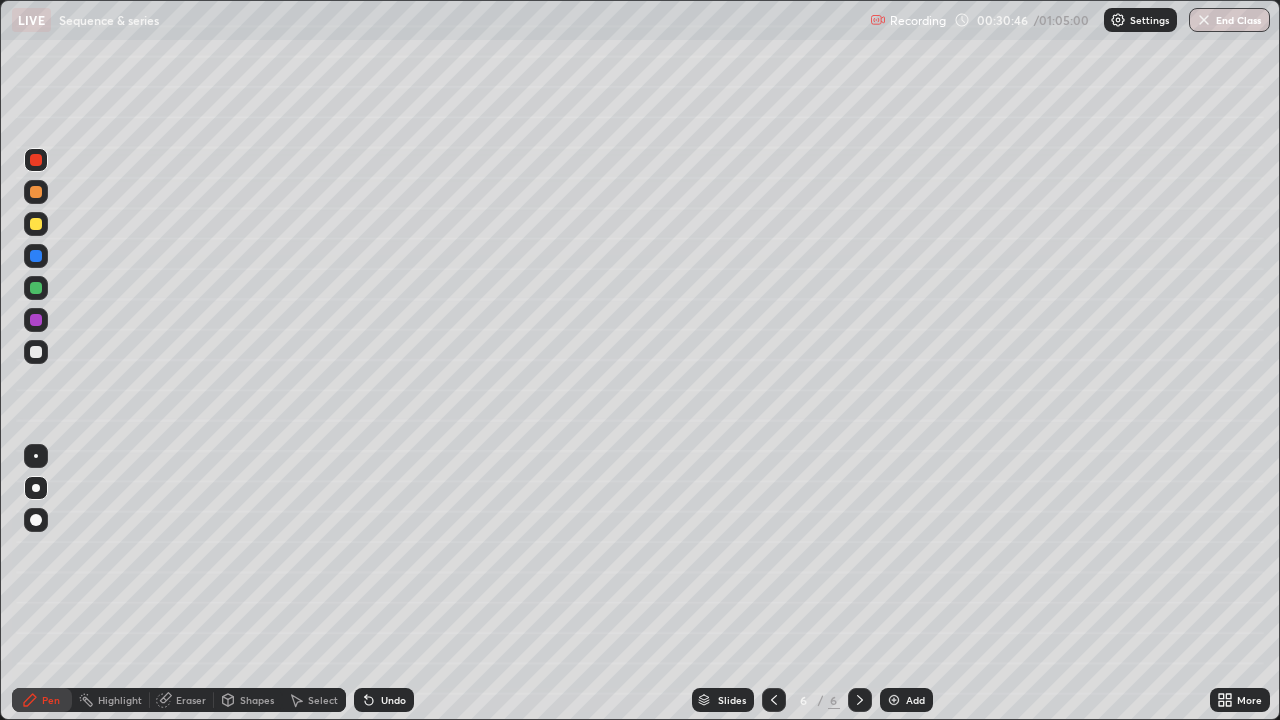 click at bounding box center [36, 352] 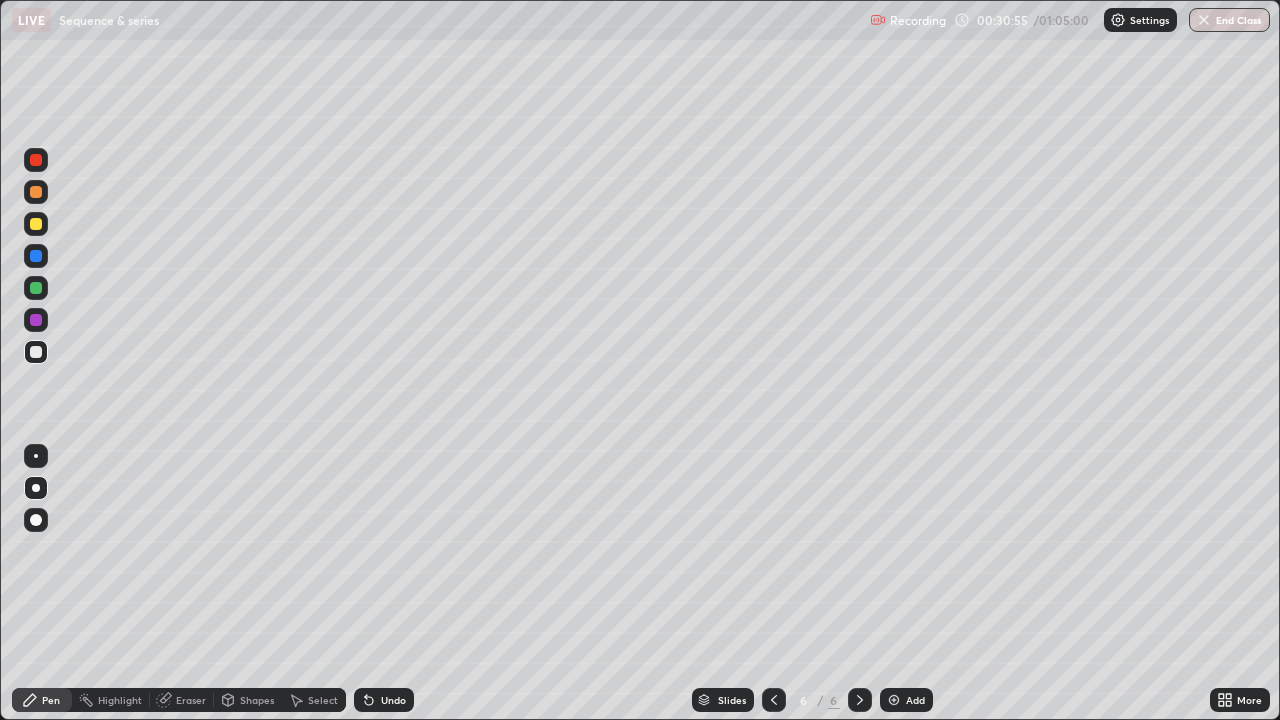 click at bounding box center (36, 256) 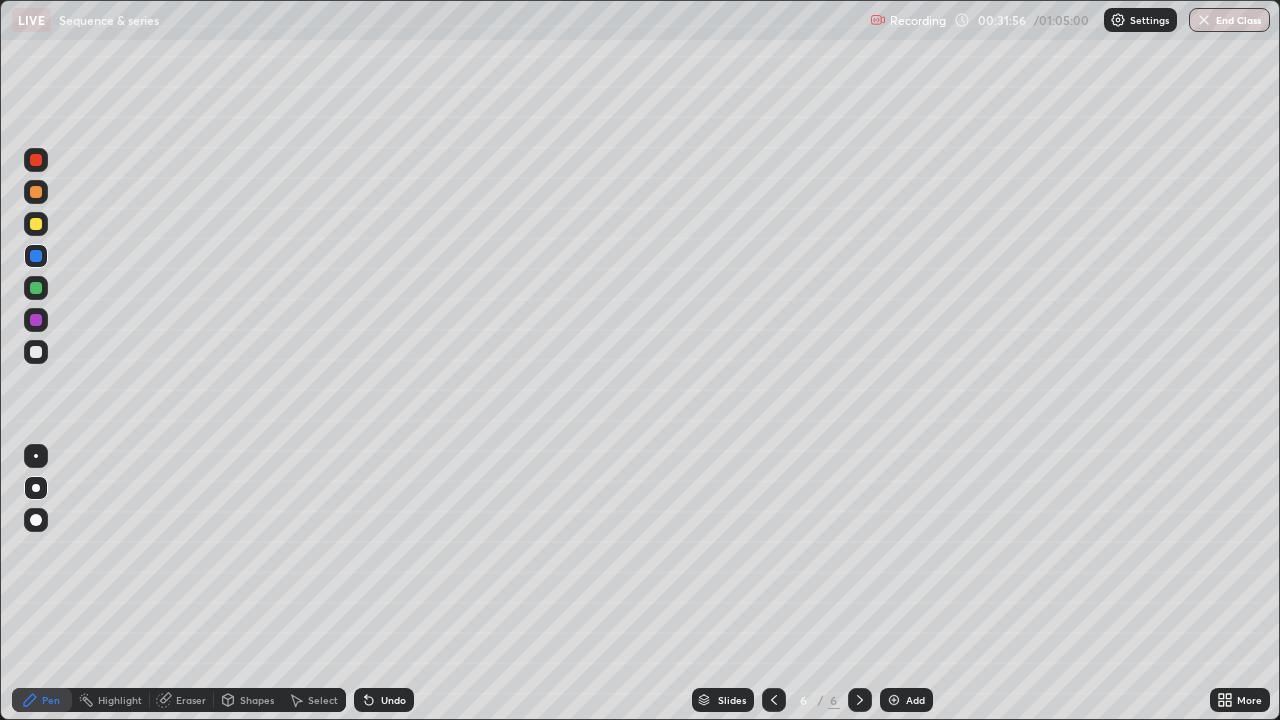 click 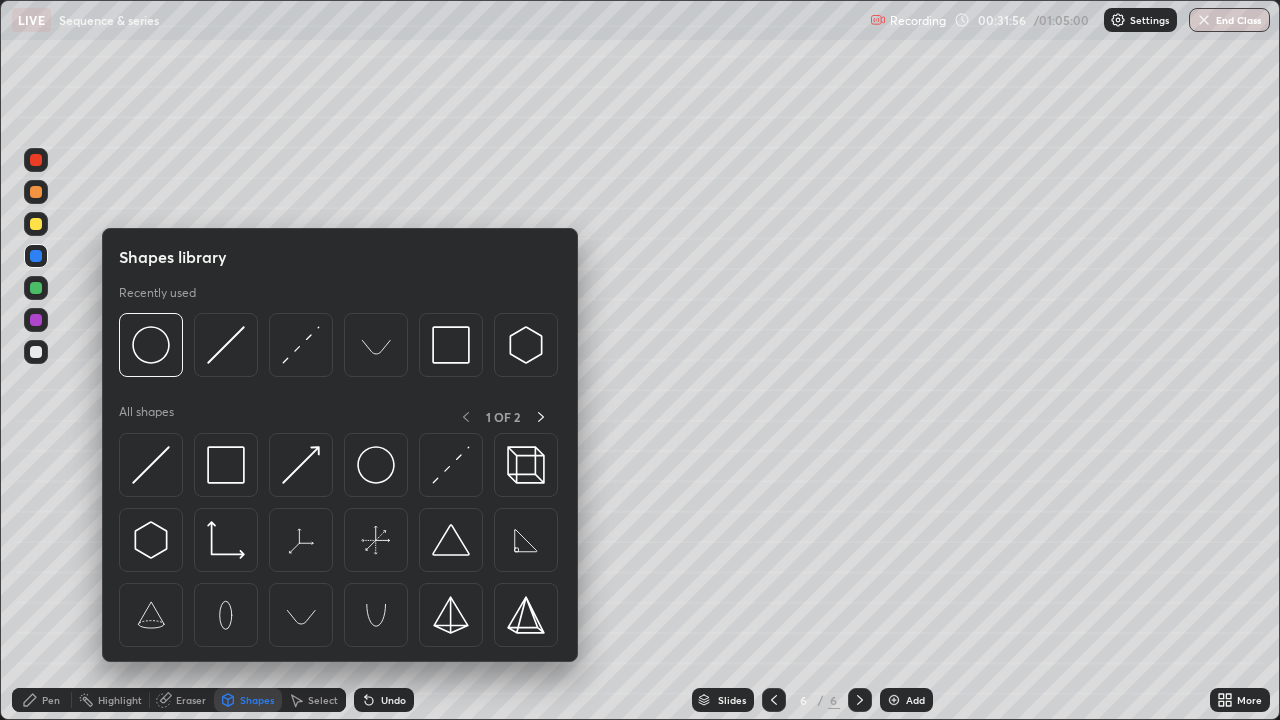 click on "Eraser" at bounding box center [191, 700] 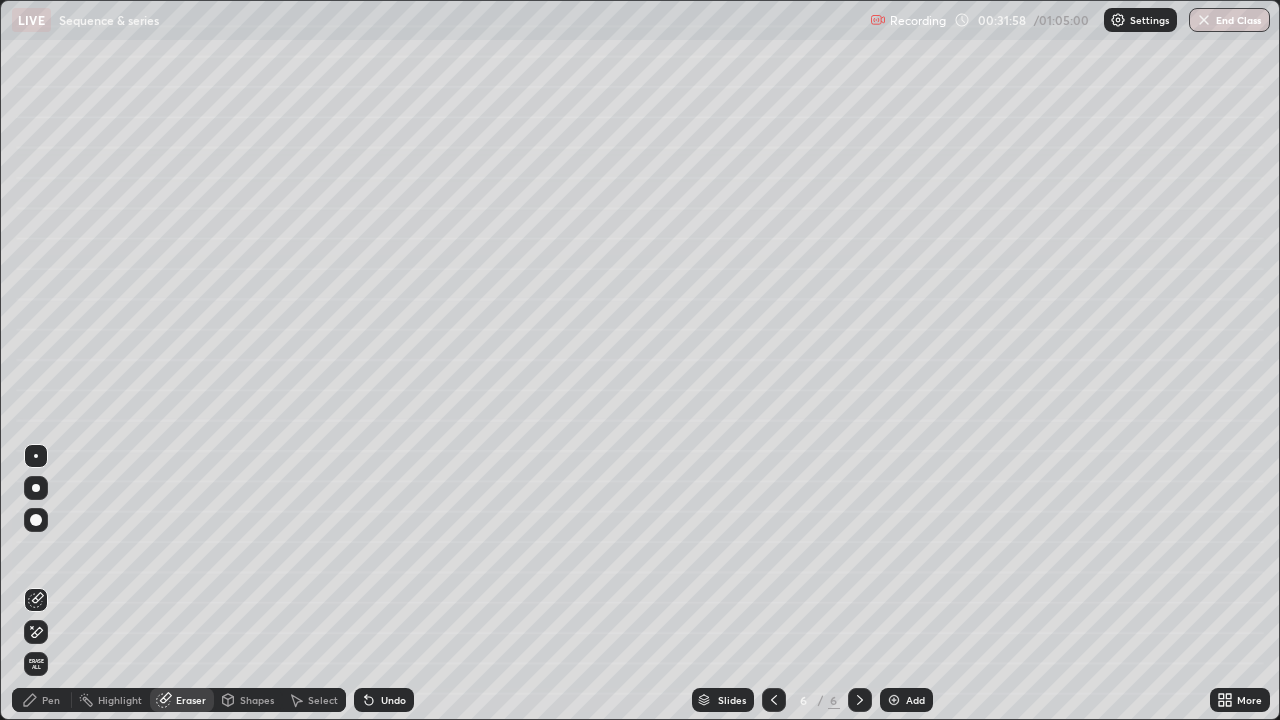 click on "Pen" at bounding box center [42, 700] 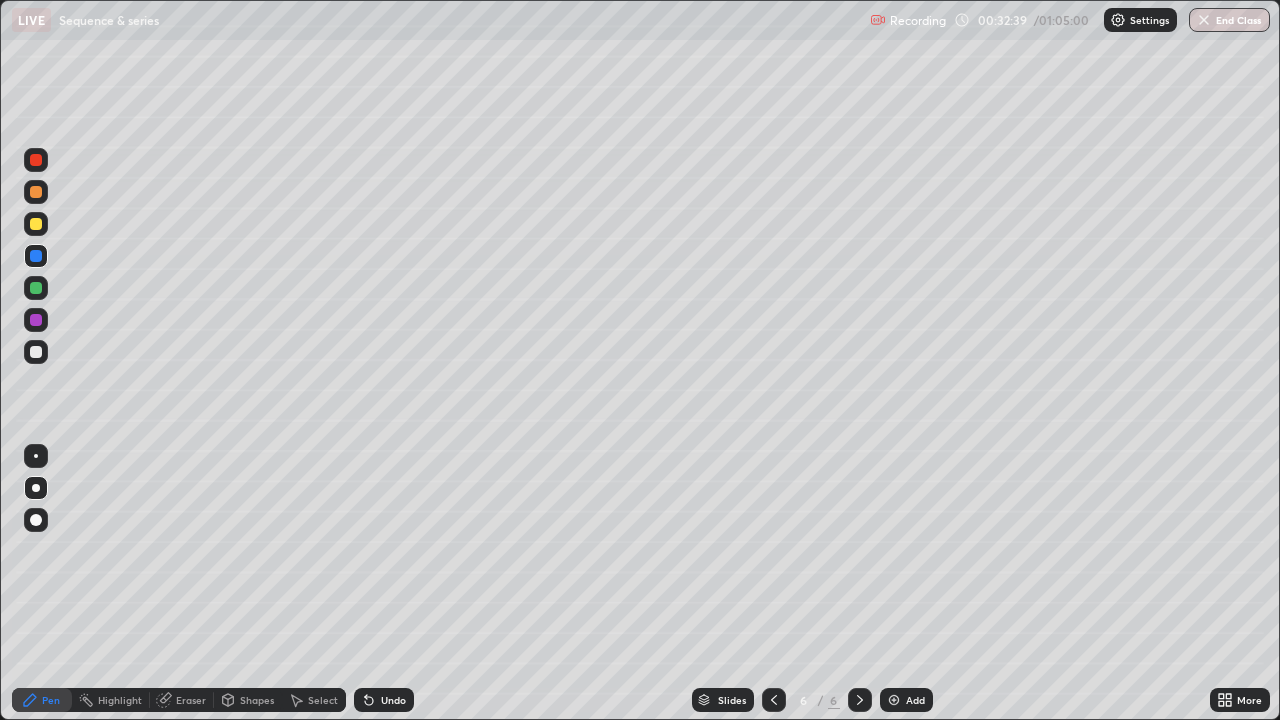 click at bounding box center (36, 352) 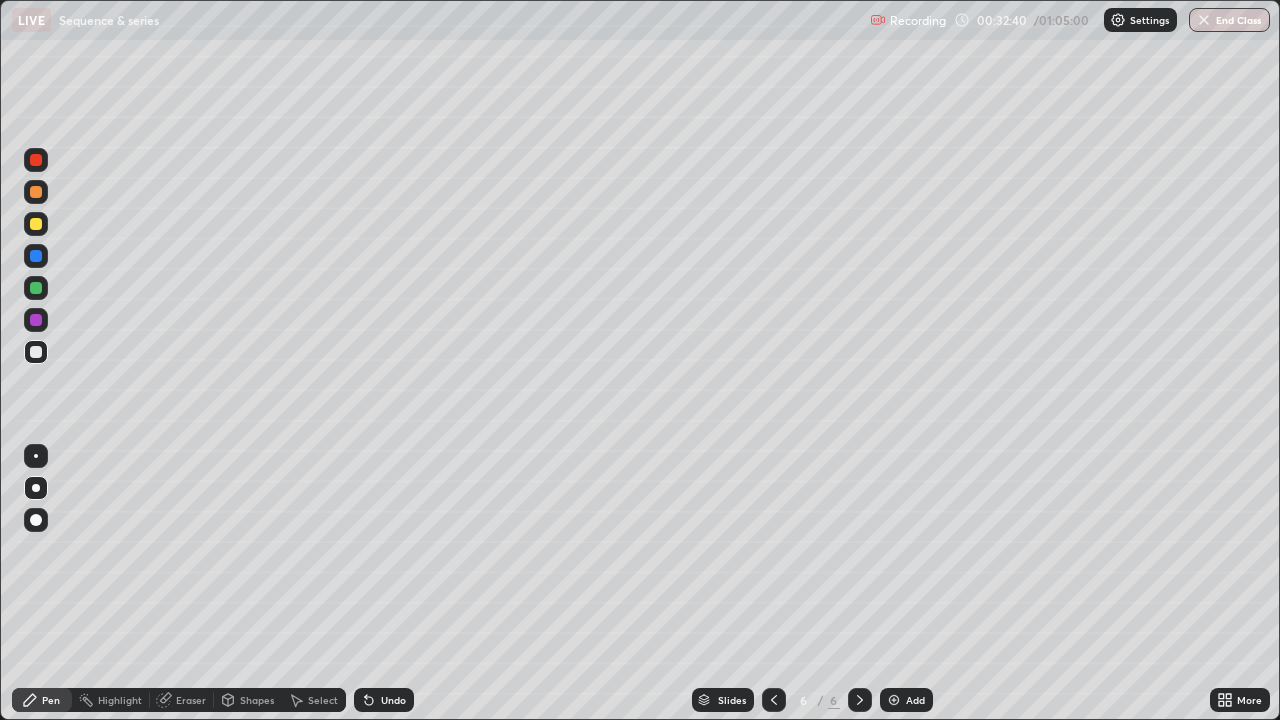 click at bounding box center (36, 288) 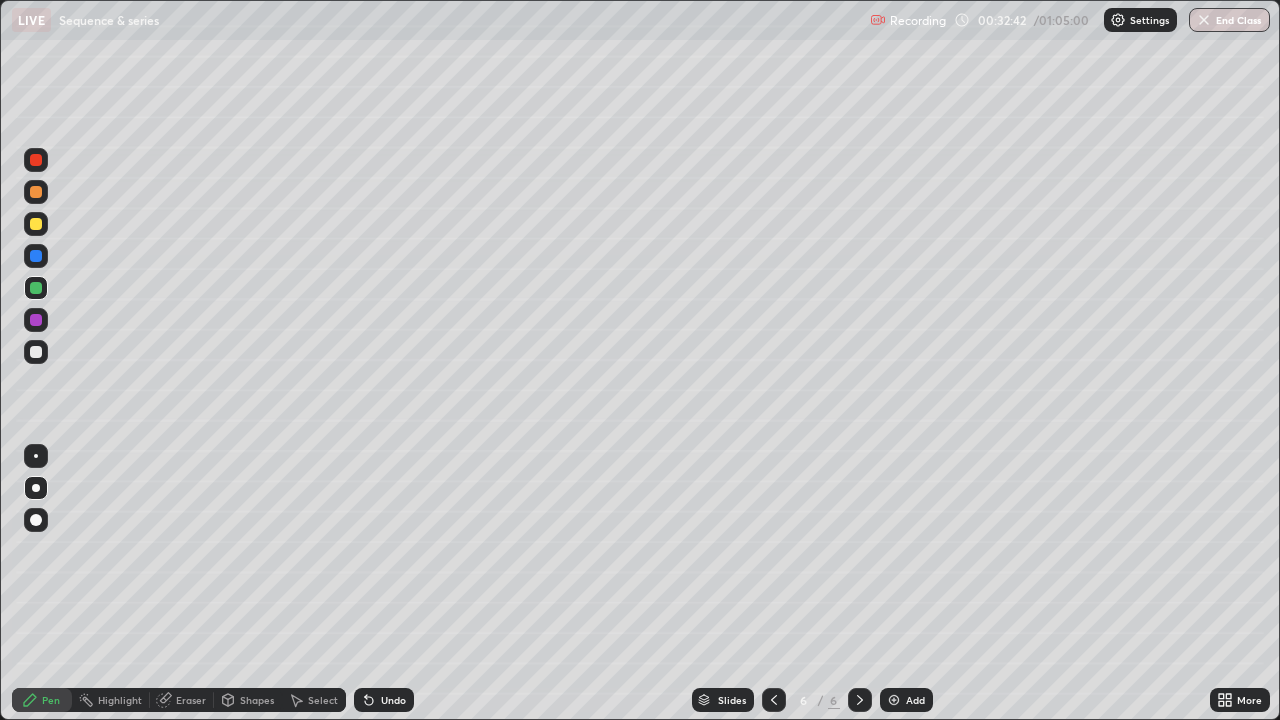 click at bounding box center (36, 160) 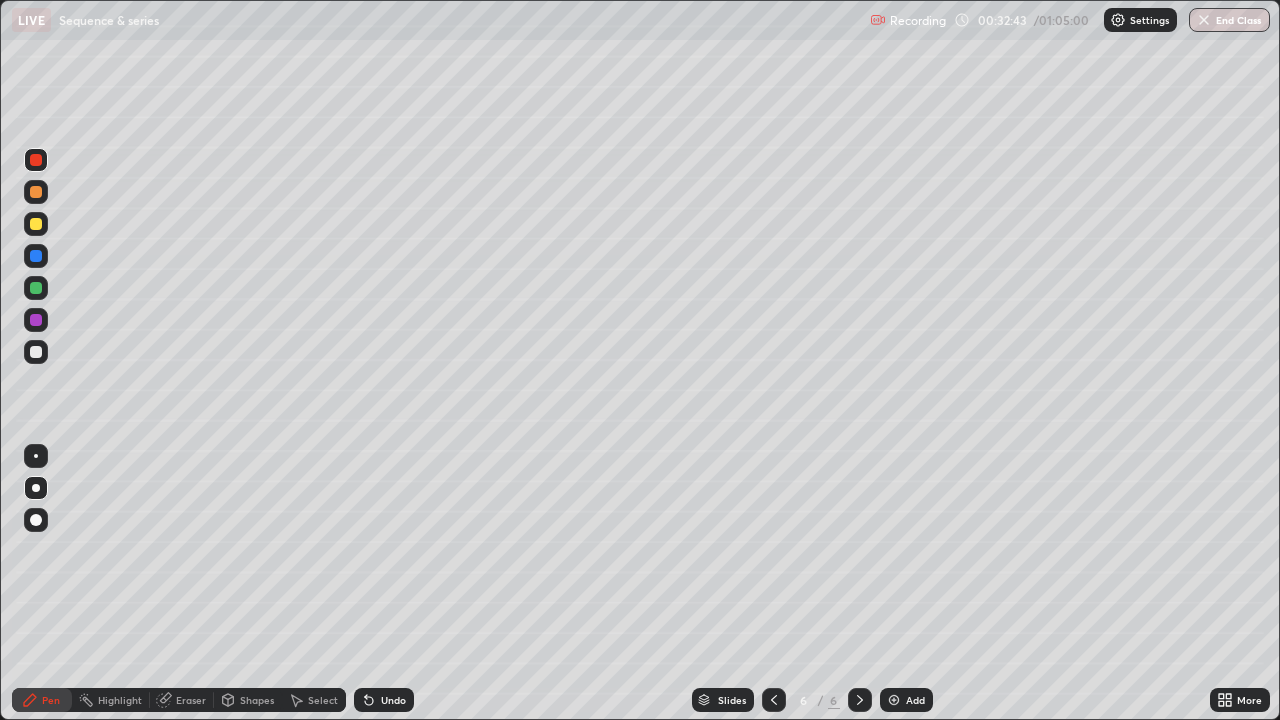 click at bounding box center [36, 192] 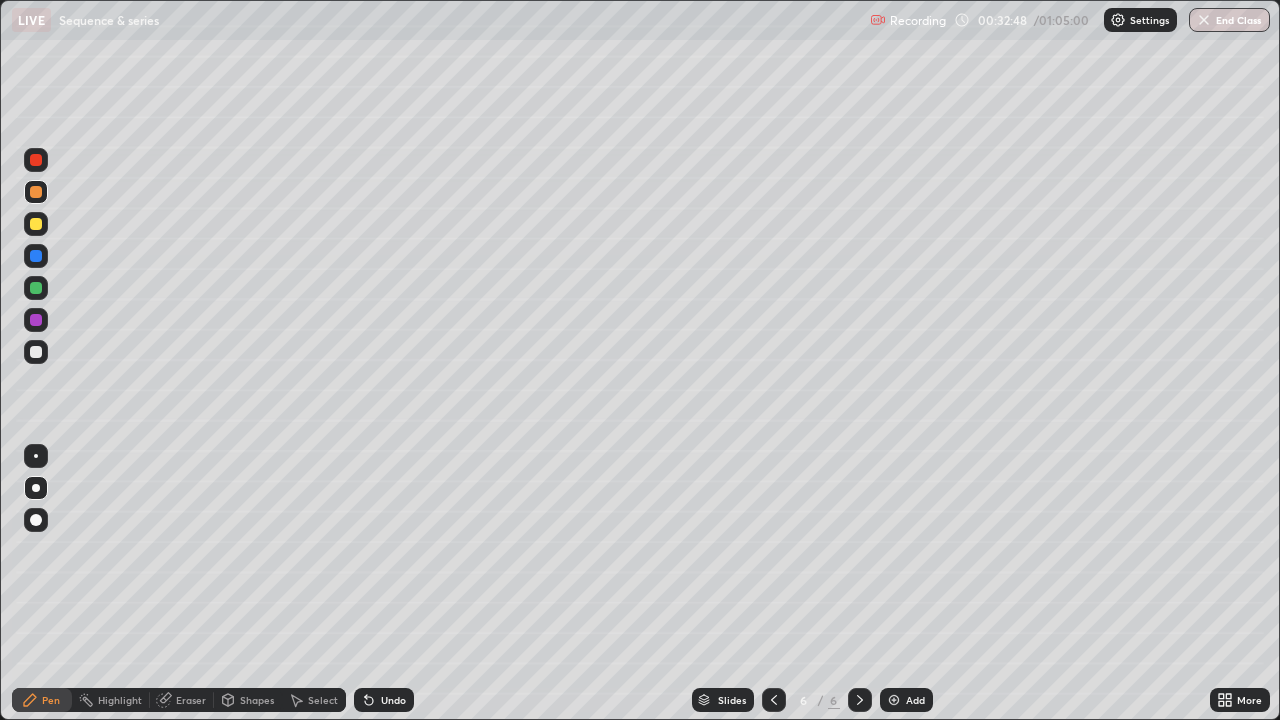 click on "Undo" at bounding box center [393, 700] 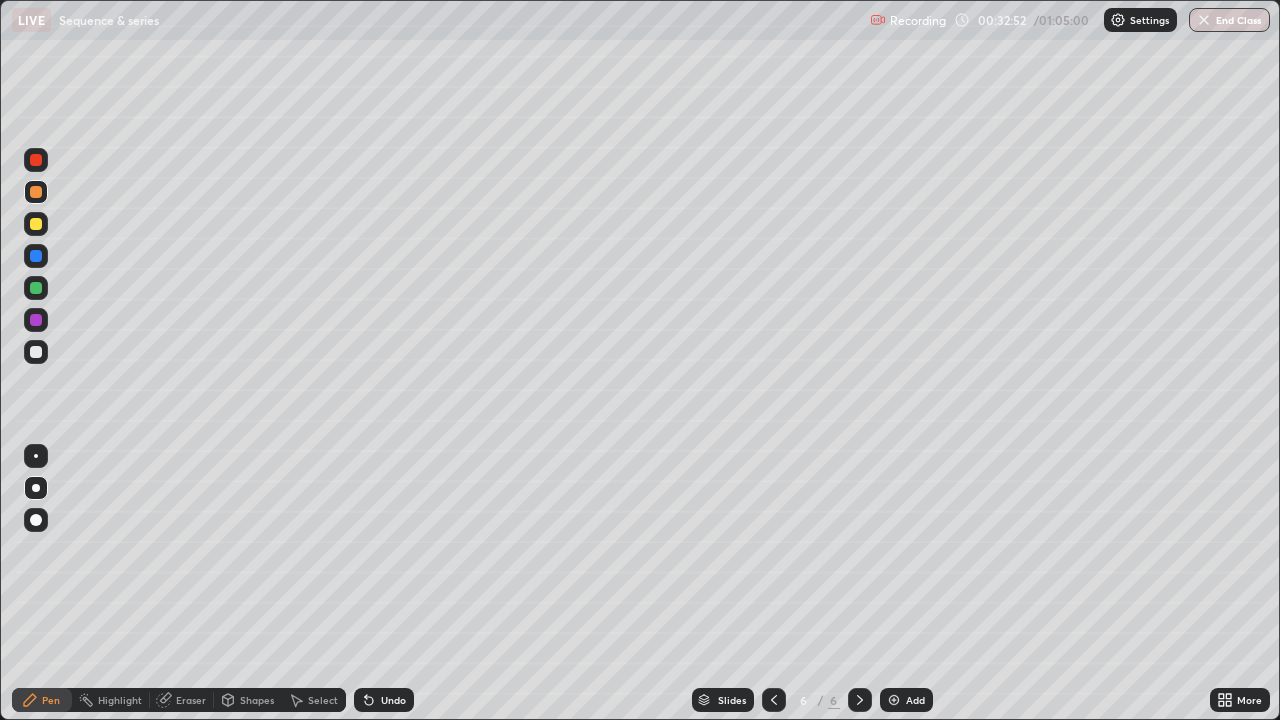 click on "Undo" at bounding box center [393, 700] 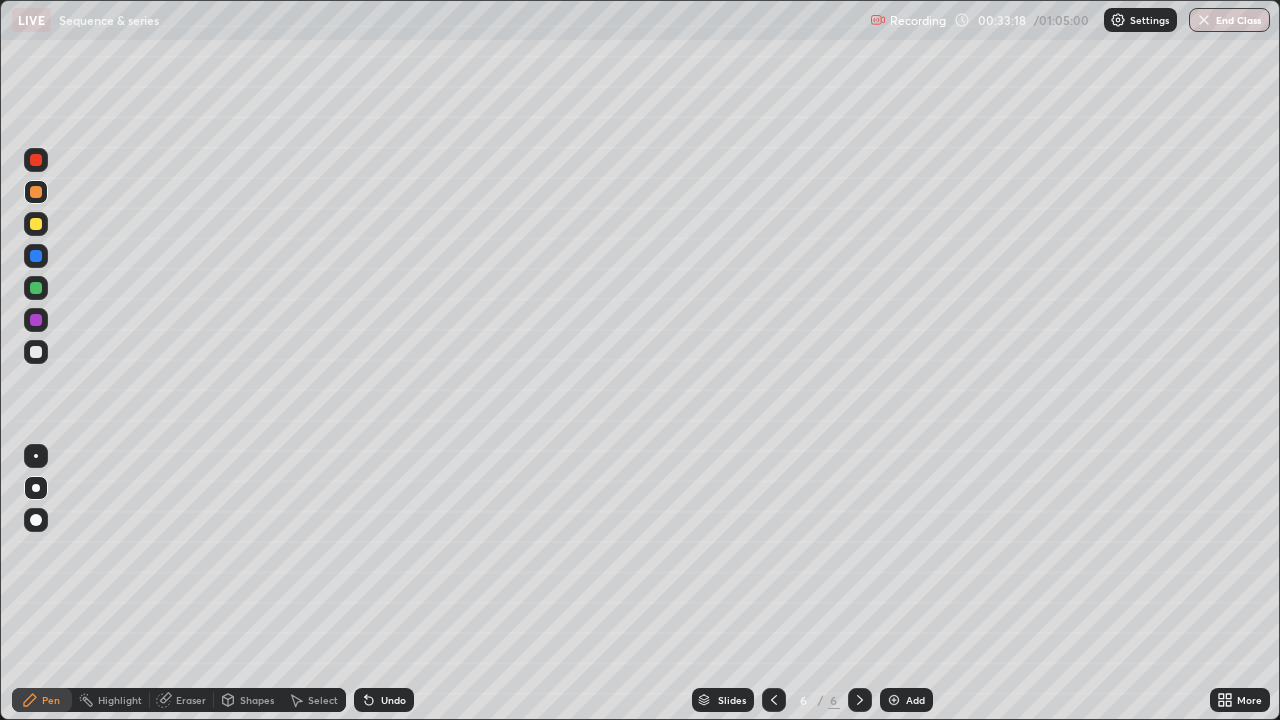 click at bounding box center (36, 352) 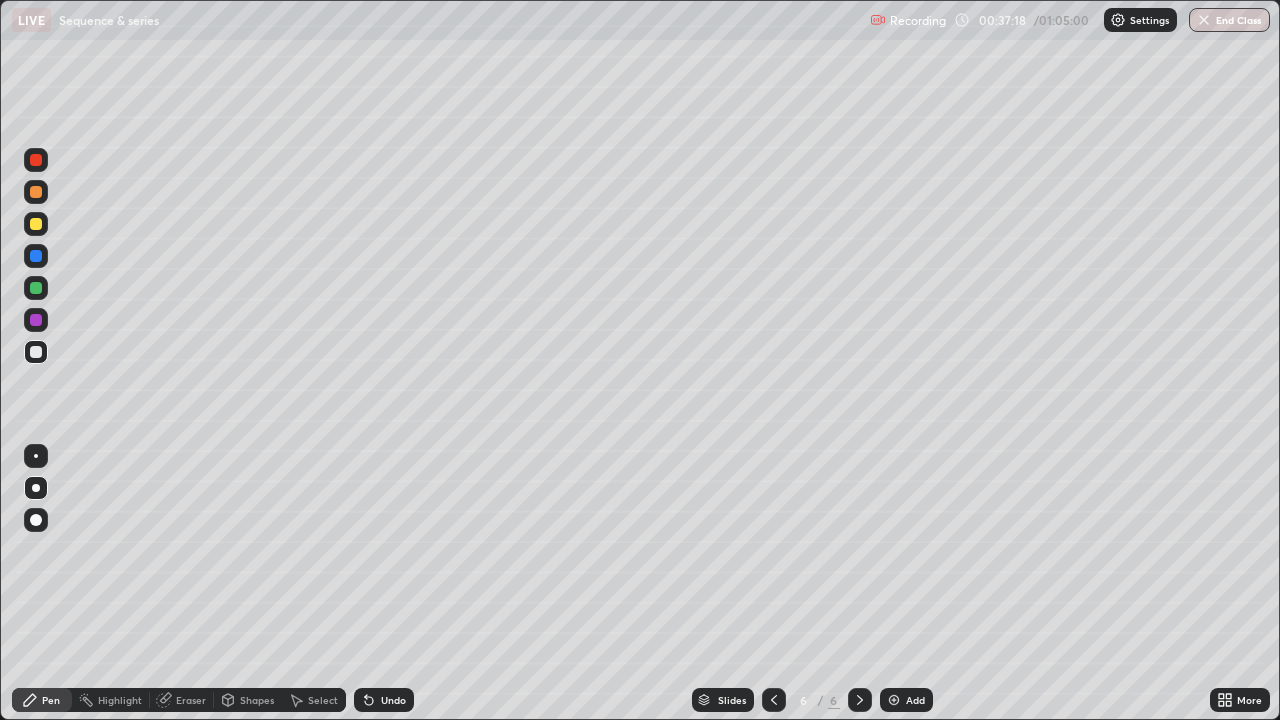 click on "Undo" at bounding box center [393, 700] 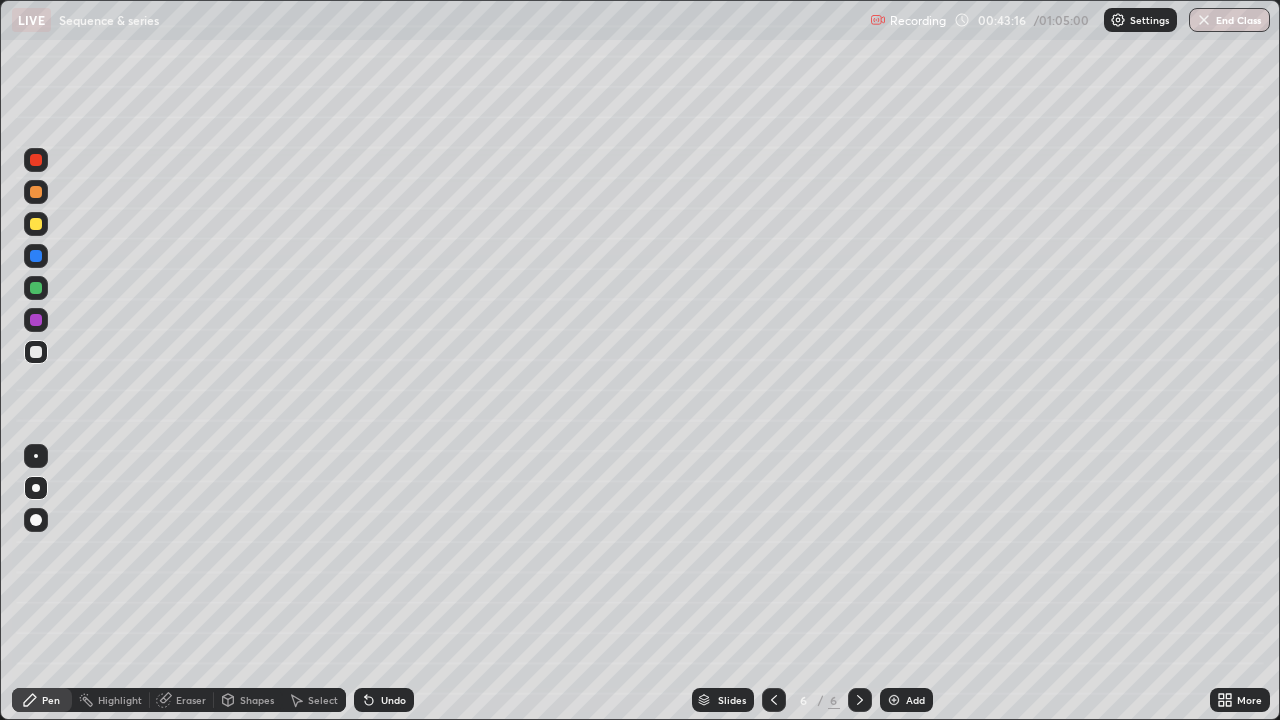 click on "Add" at bounding box center [906, 700] 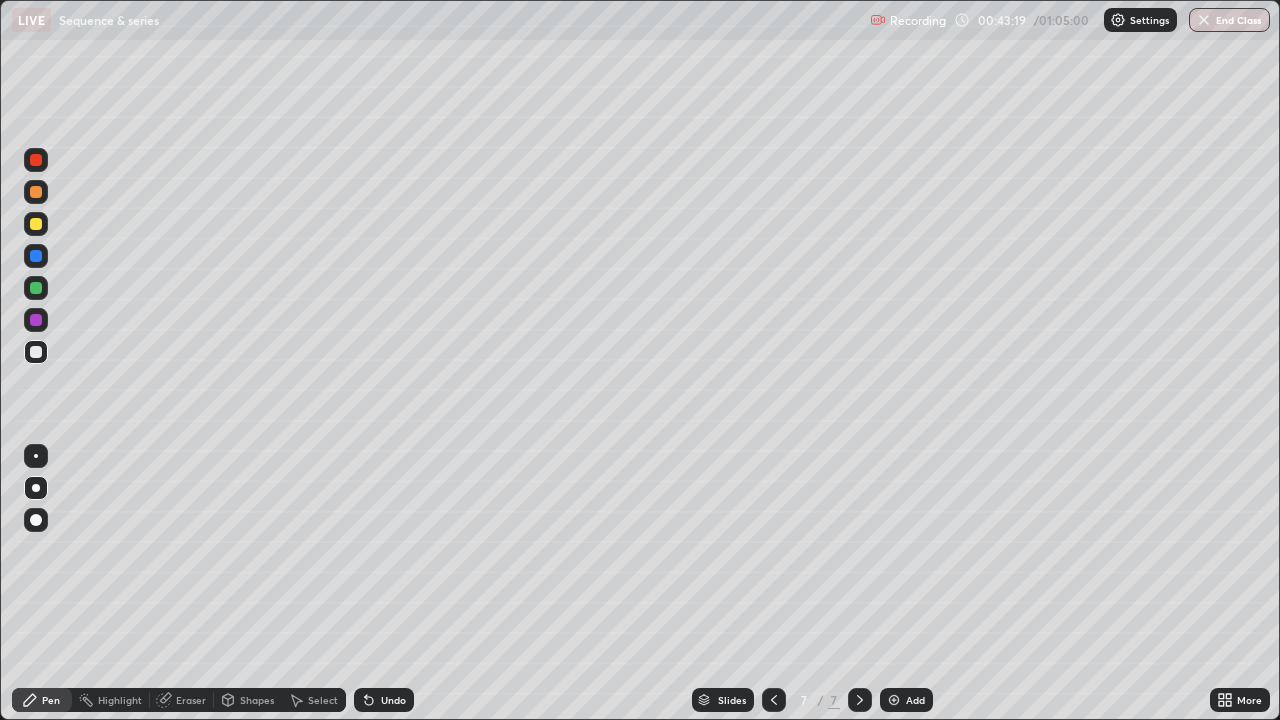 click at bounding box center (36, 192) 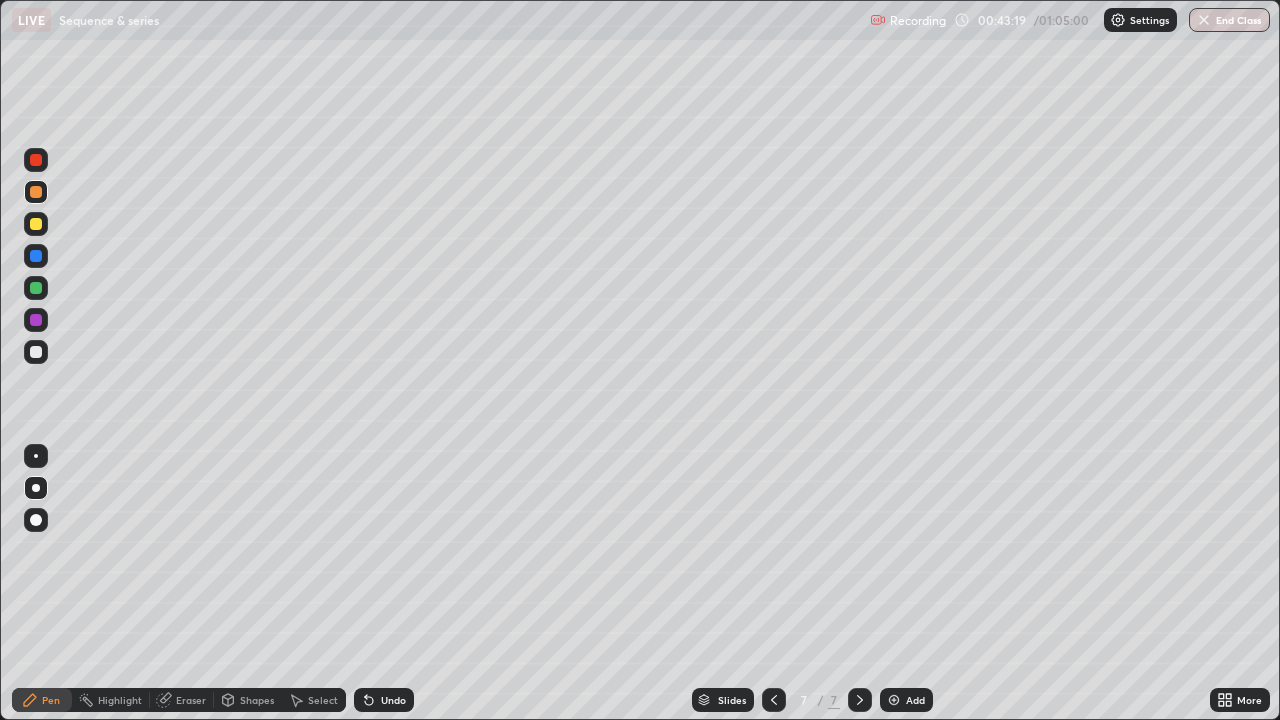 click at bounding box center (36, 224) 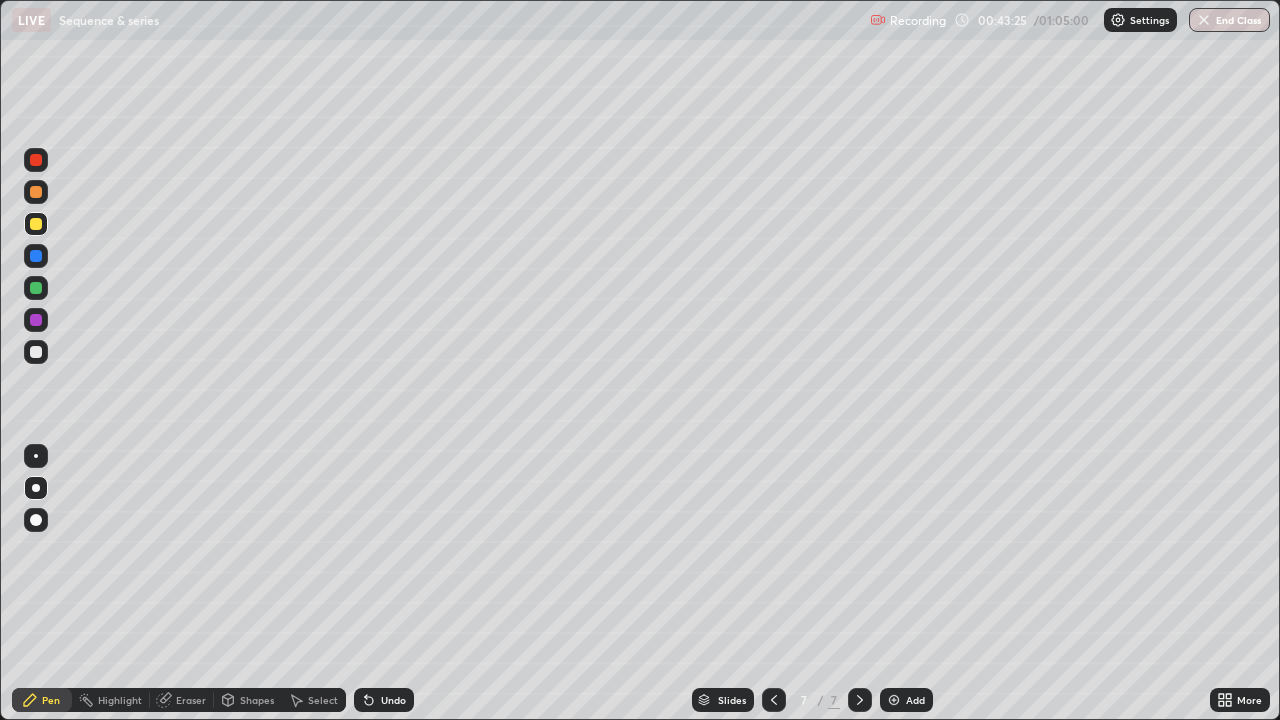 click at bounding box center [36, 352] 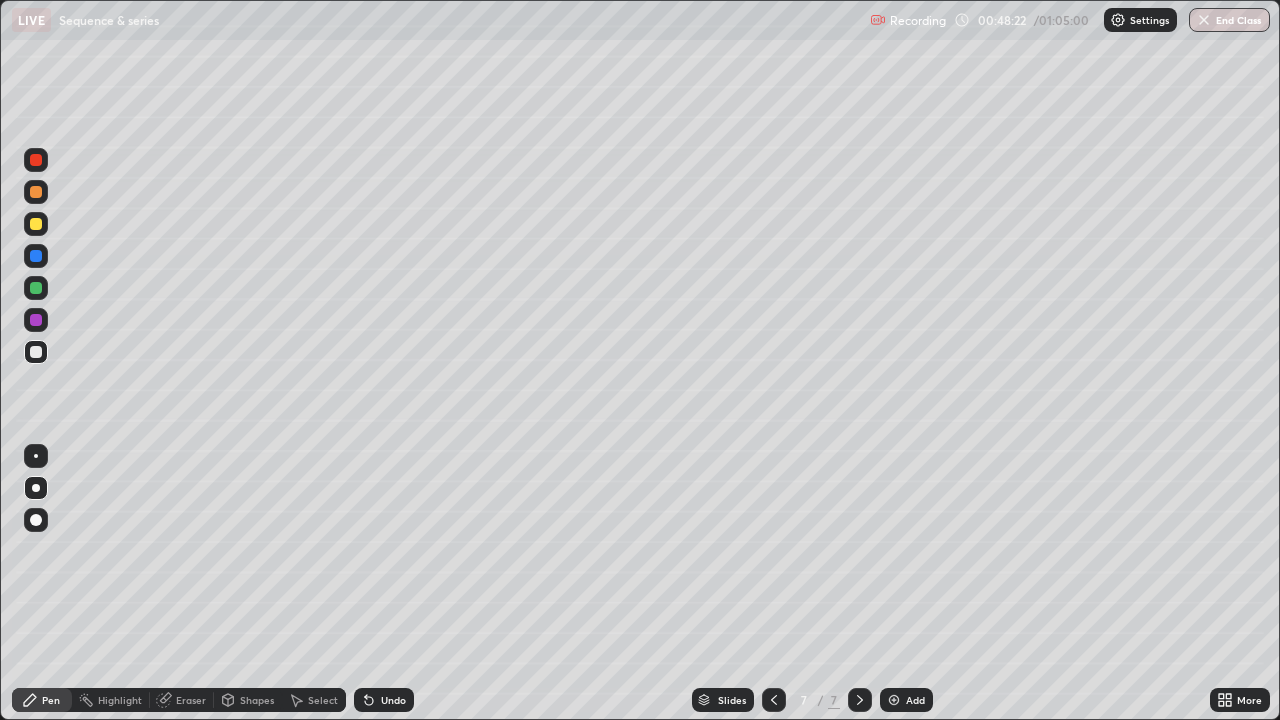 click on "Select" at bounding box center [323, 700] 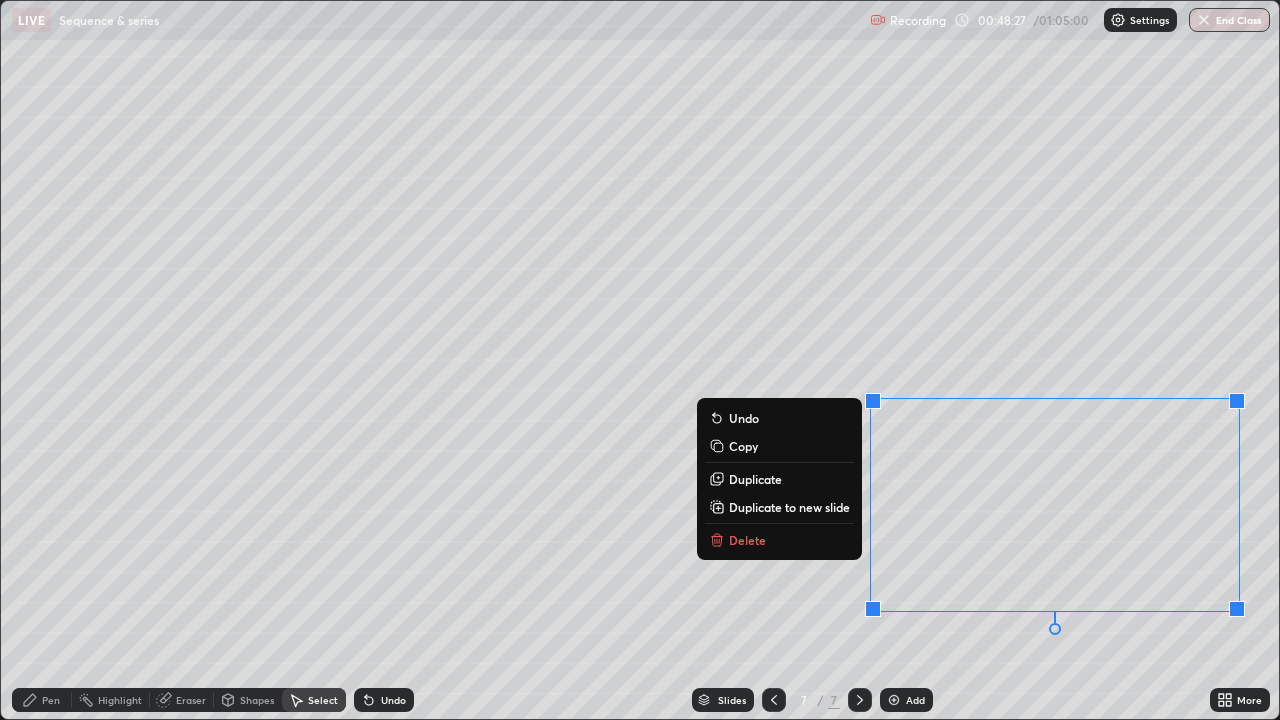 click on "Delete" at bounding box center (779, 540) 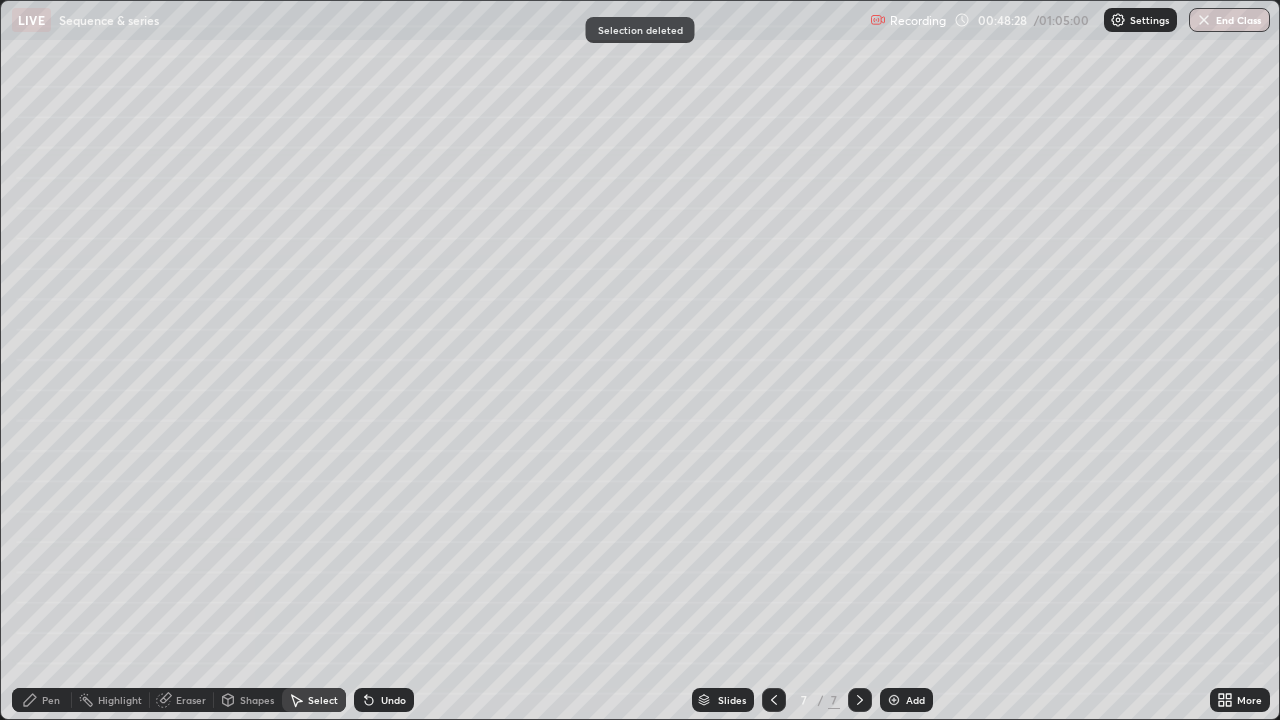 click on "Pen" at bounding box center (51, 700) 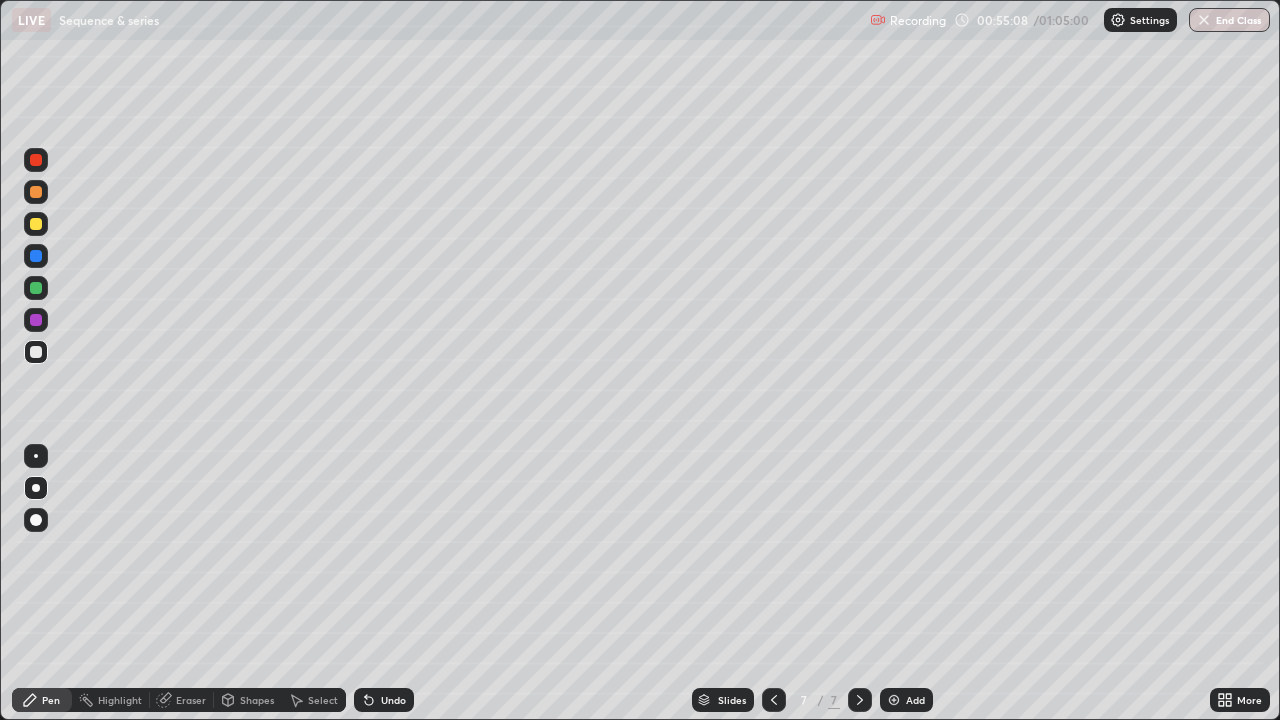 click on "End Class" at bounding box center (1229, 20) 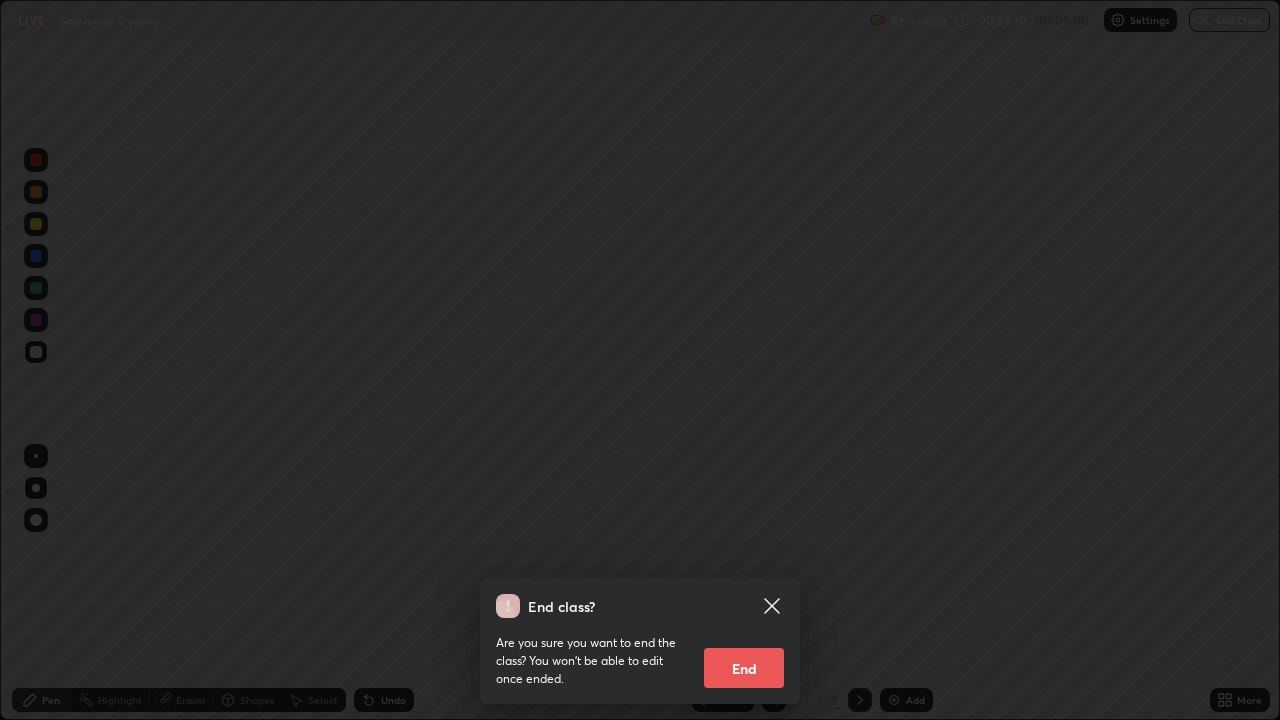 click on "End" at bounding box center [744, 668] 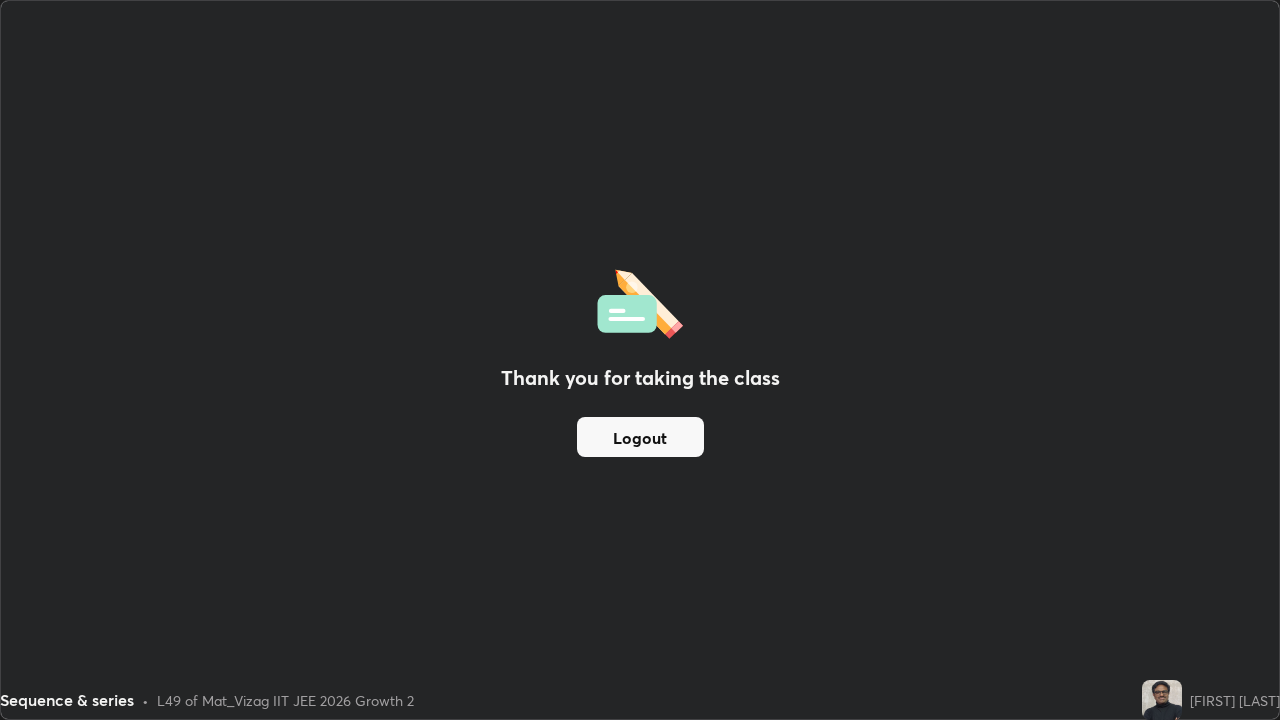click on "Logout" at bounding box center (640, 437) 